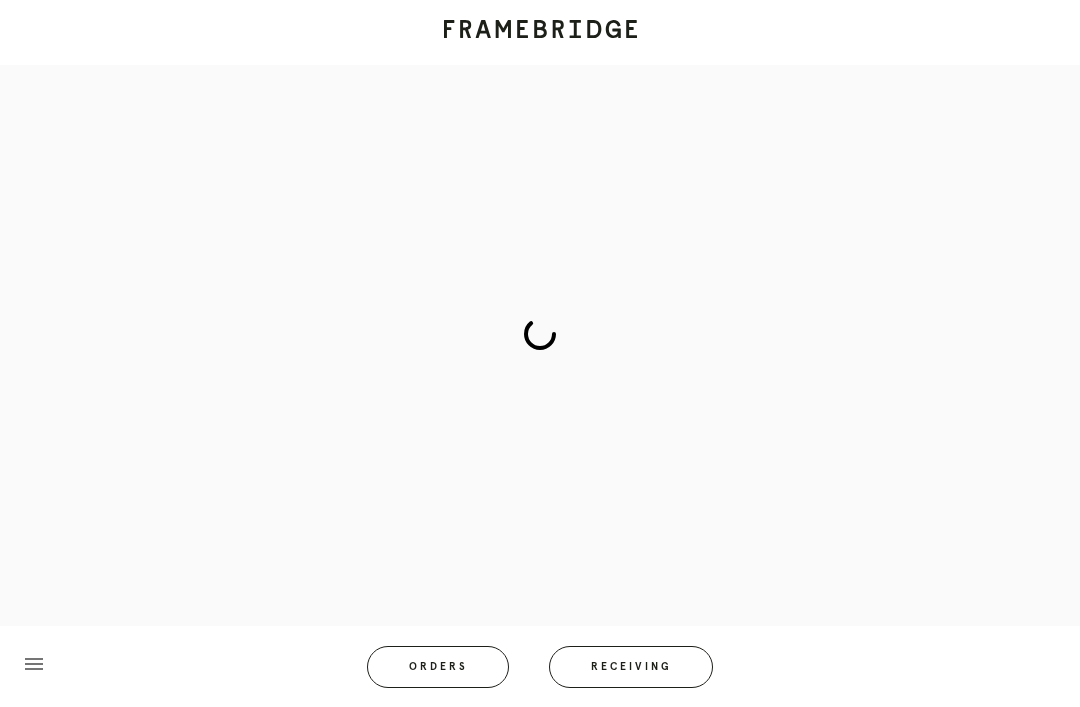 scroll, scrollTop: 83, scrollLeft: 0, axis: vertical 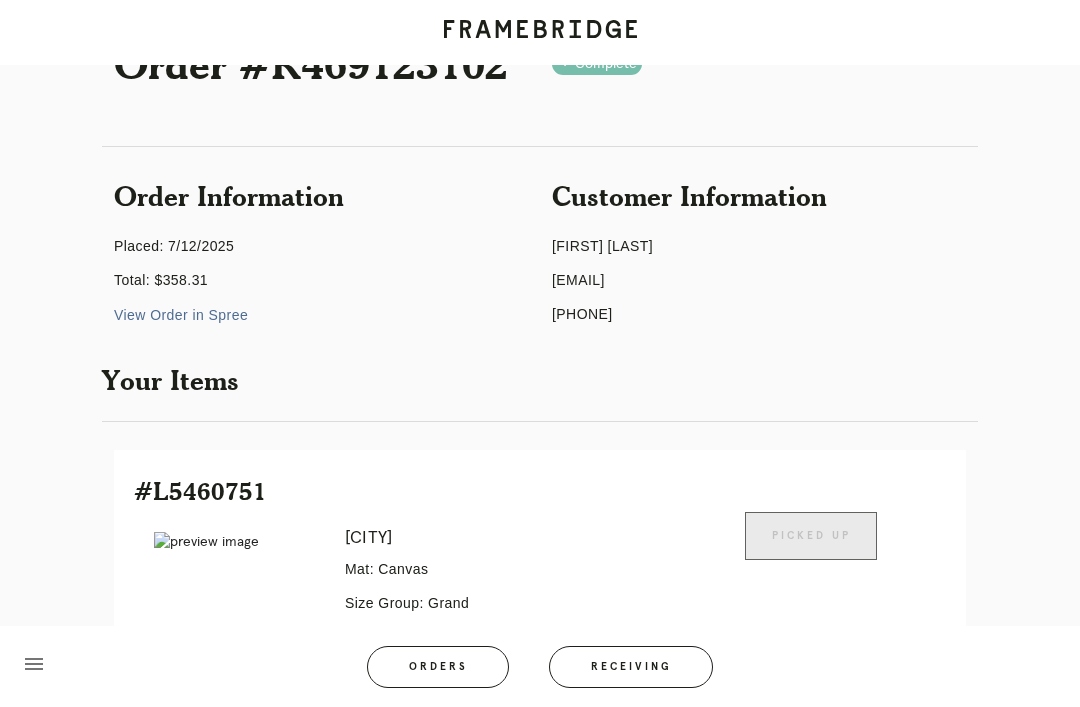click on "Orders" at bounding box center [438, 667] 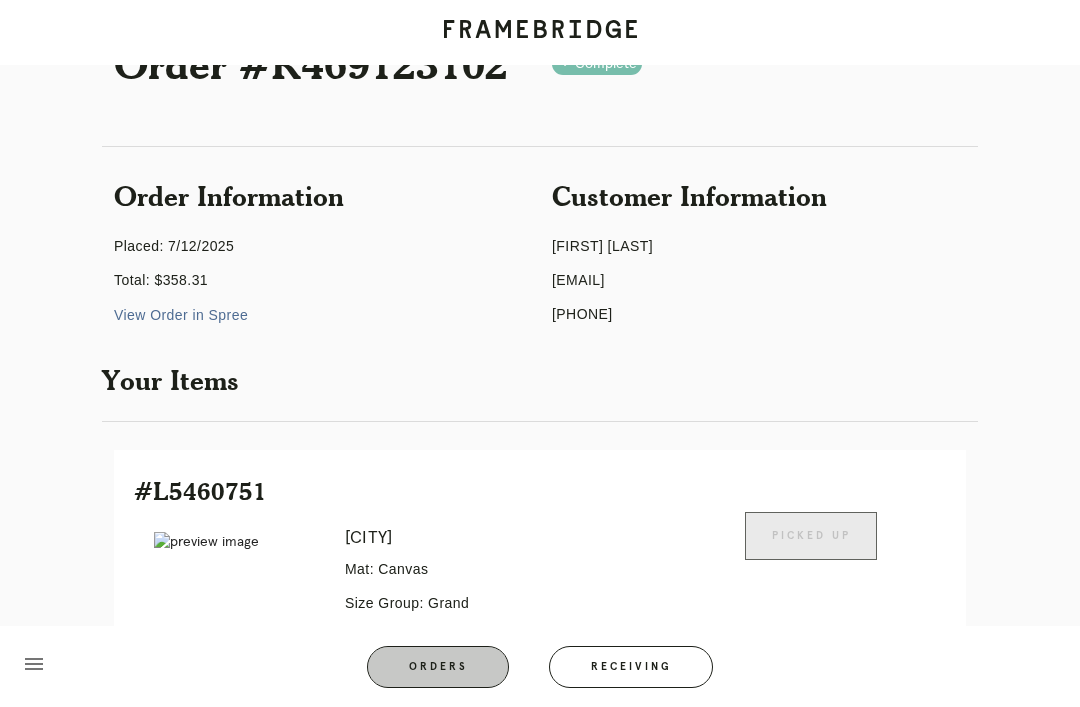 scroll, scrollTop: 64, scrollLeft: 0, axis: vertical 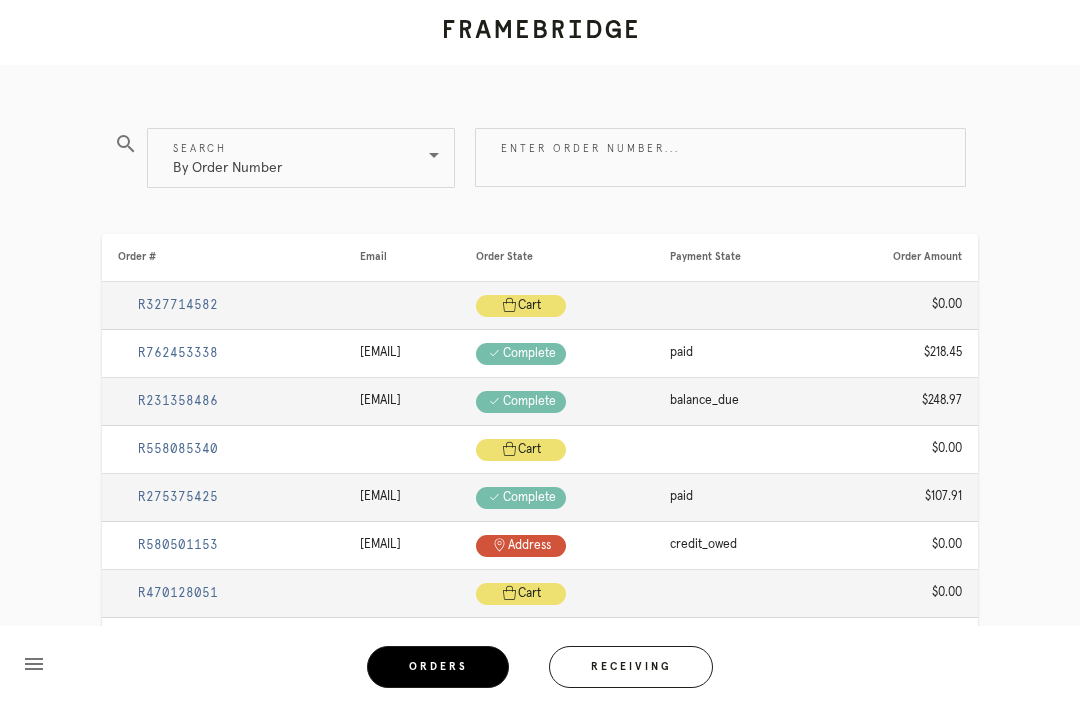 click on "Receiving" at bounding box center (631, 667) 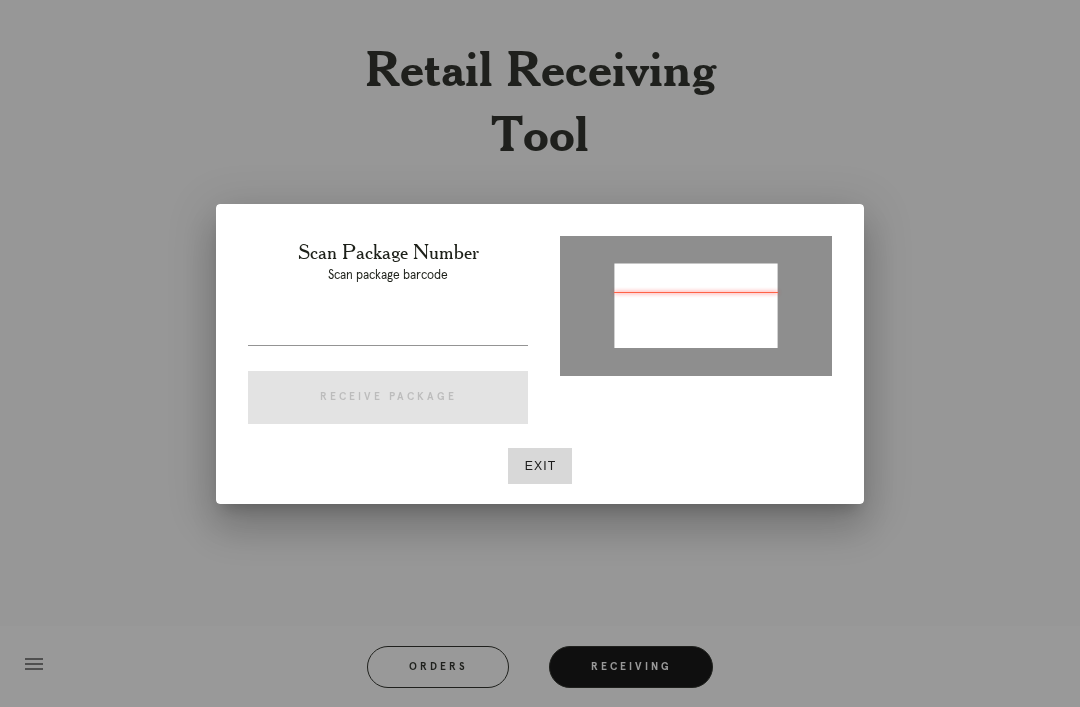 type on "P654636800118739" 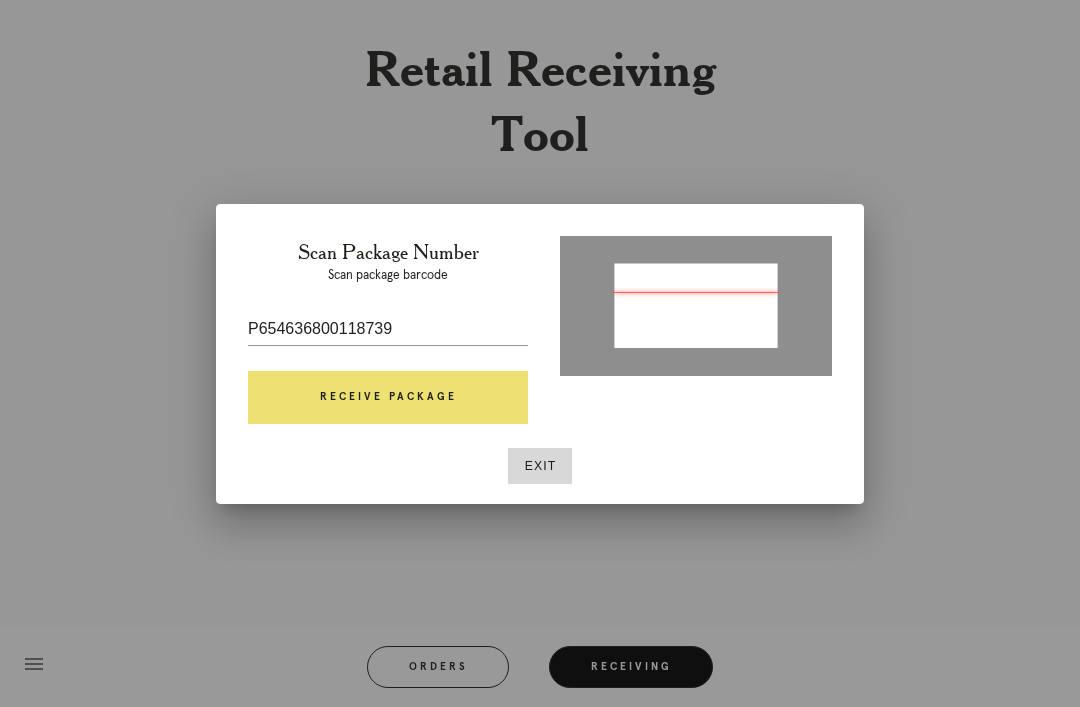 click on "Receive Package" at bounding box center [388, 398] 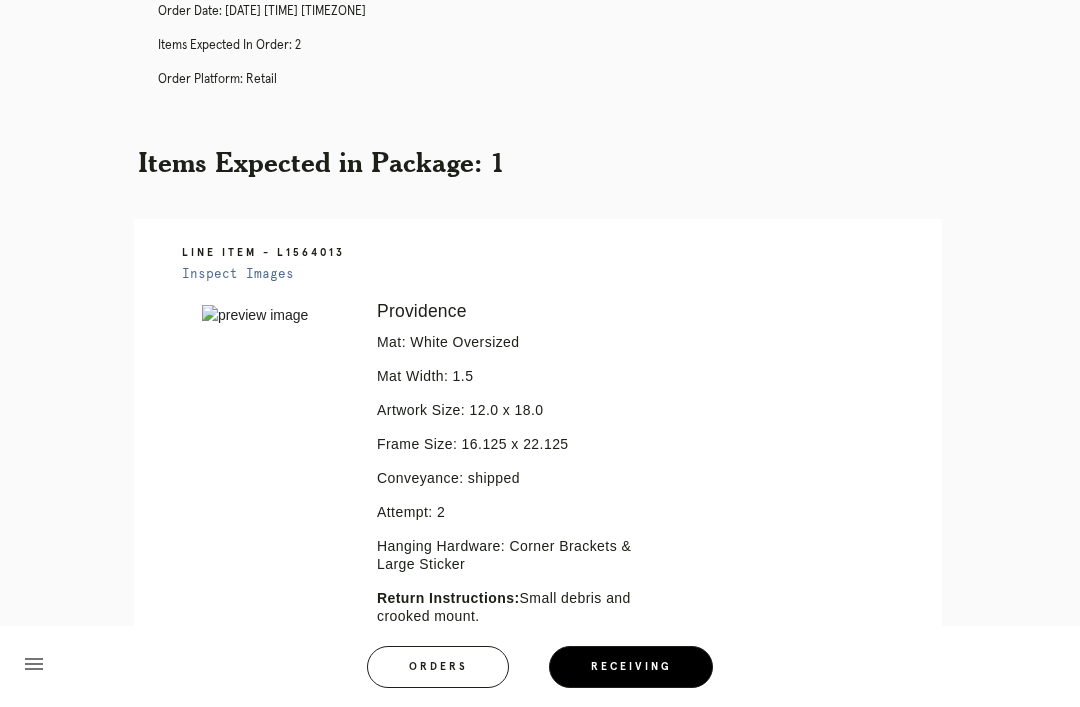 scroll, scrollTop: 275, scrollLeft: 0, axis: vertical 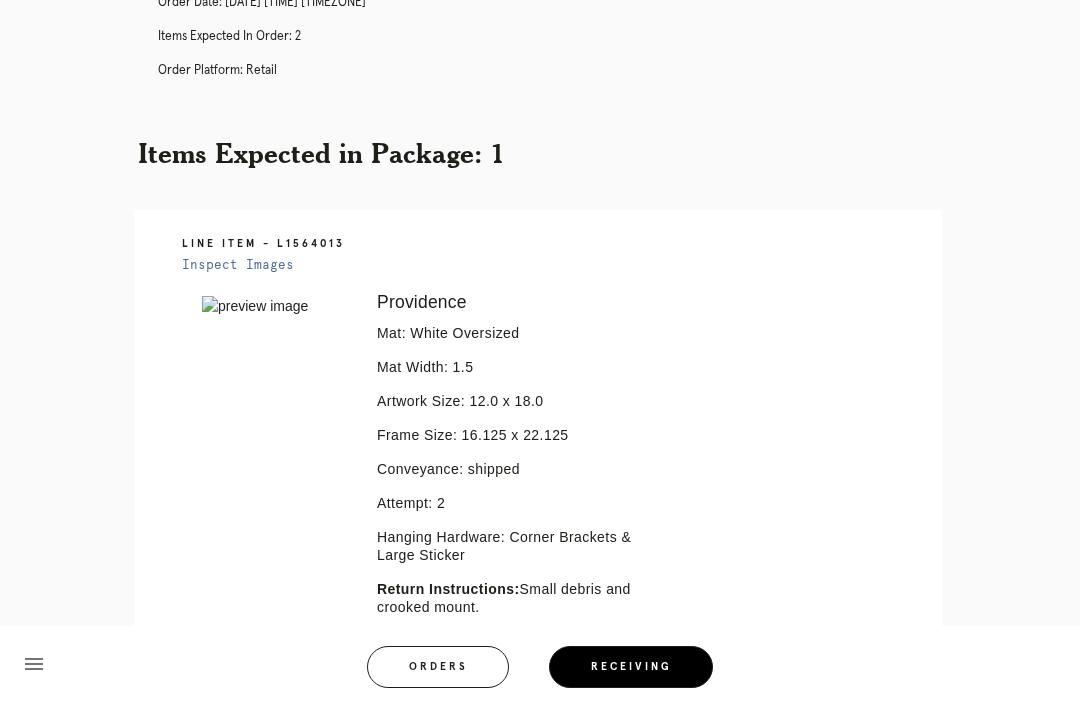 click on "Orders" at bounding box center (438, 667) 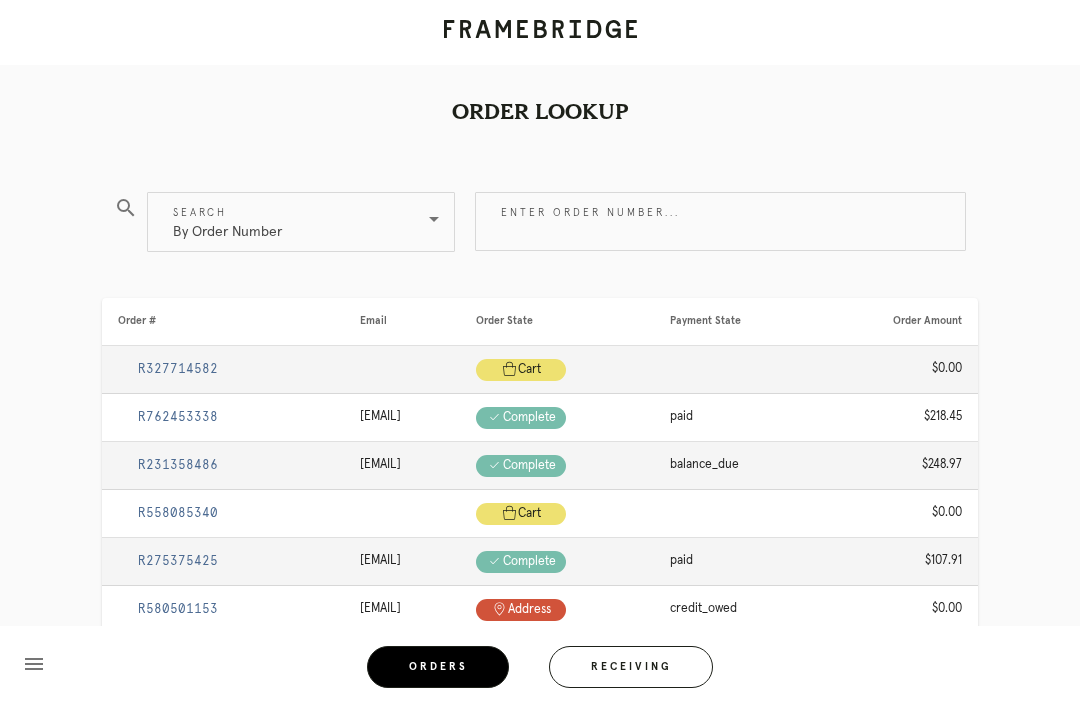 click on "Receiving" at bounding box center (631, 667) 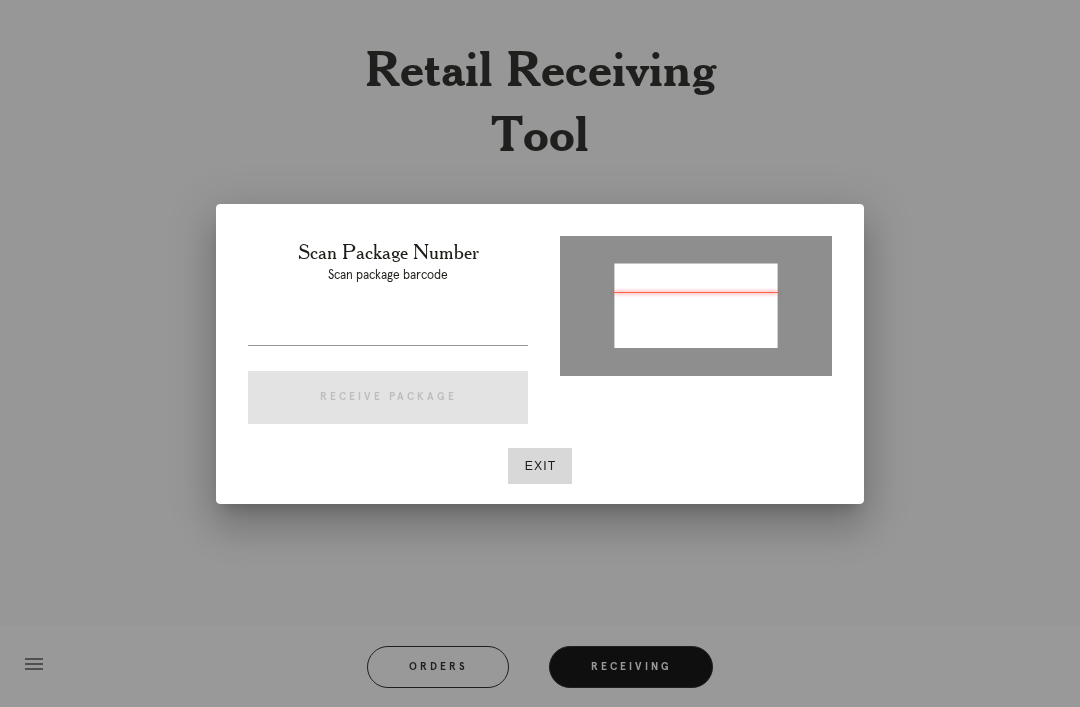 type on "P395034642869647" 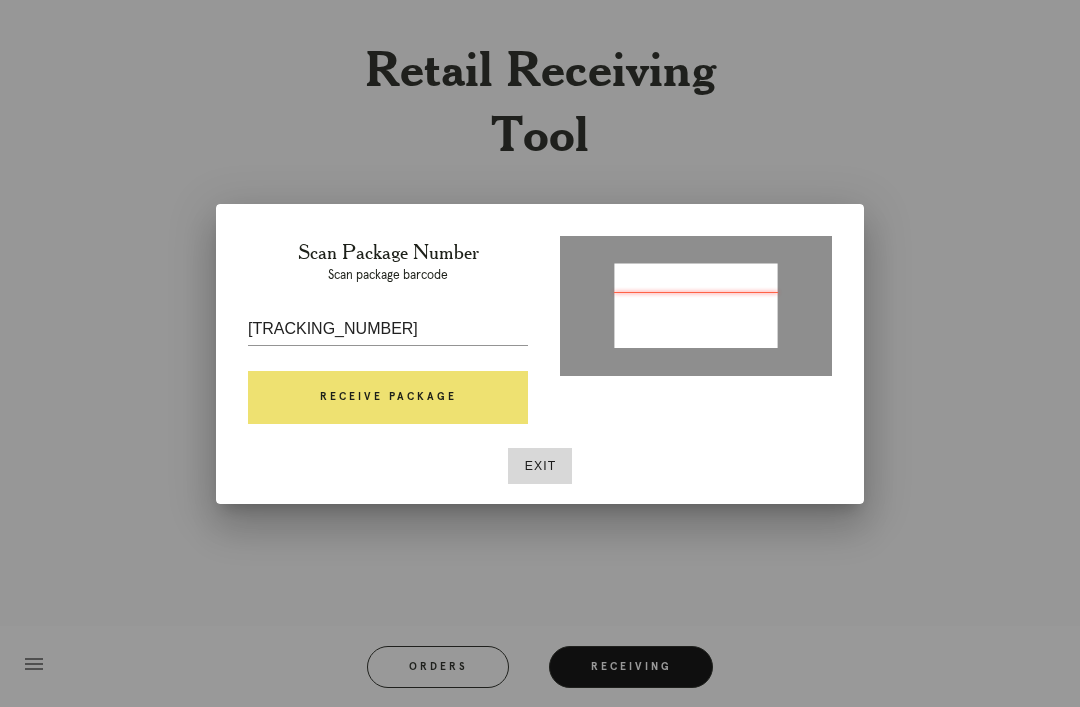 click on "Receive Package" at bounding box center (388, 398) 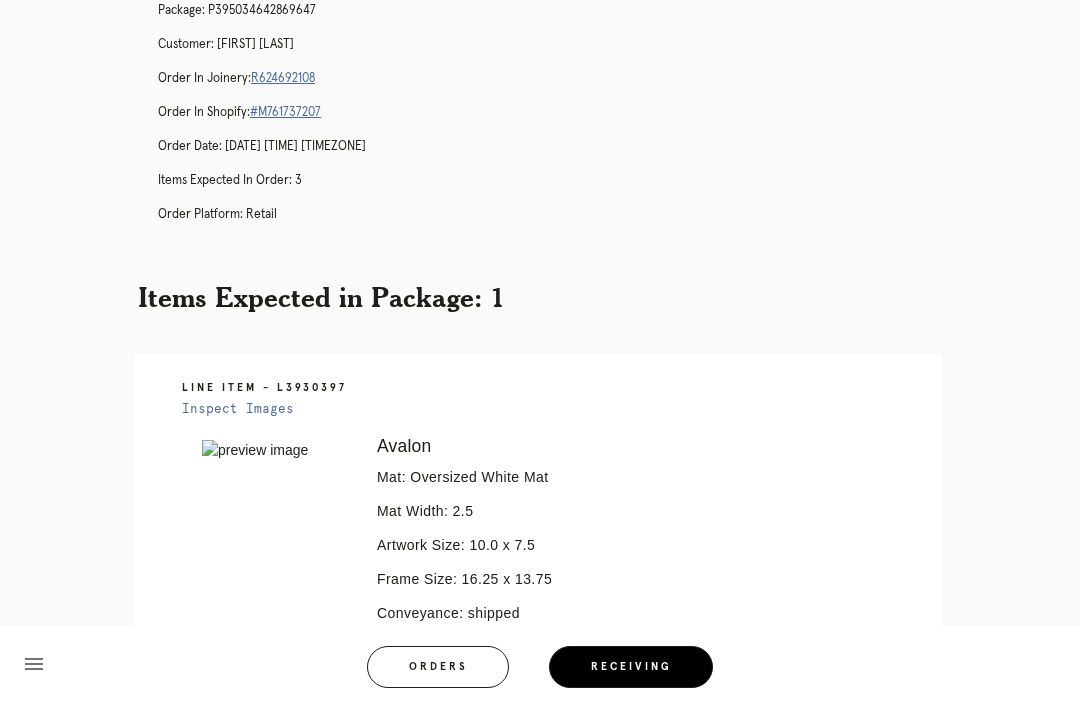 scroll, scrollTop: 130, scrollLeft: 0, axis: vertical 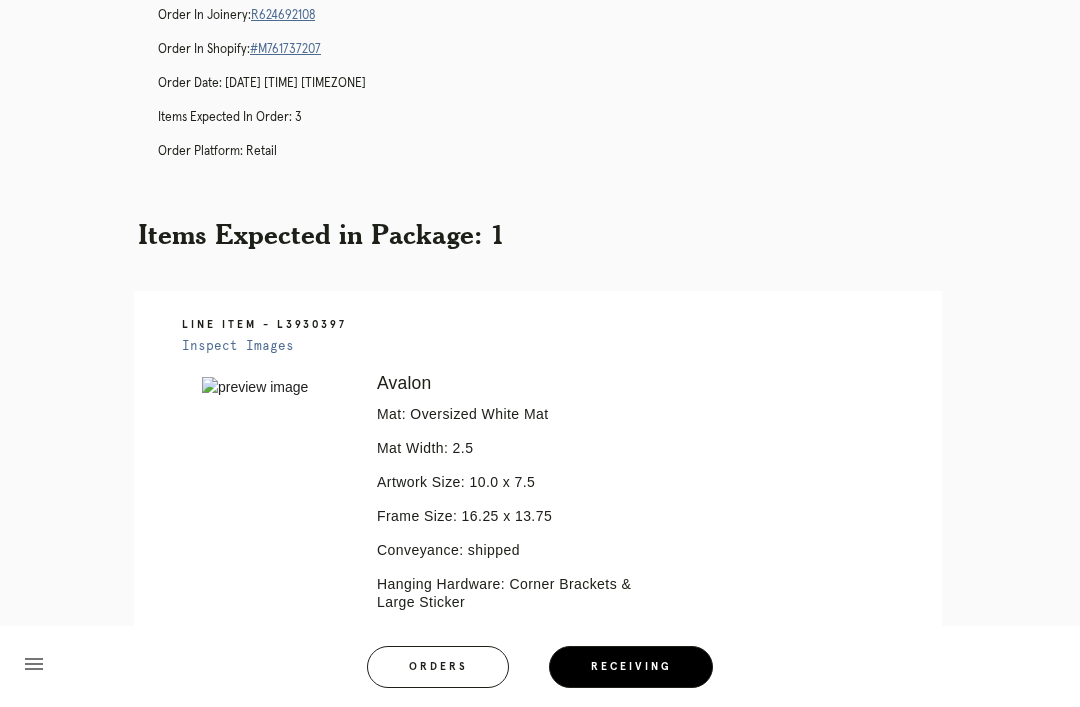 click on "Orders" at bounding box center [438, 667] 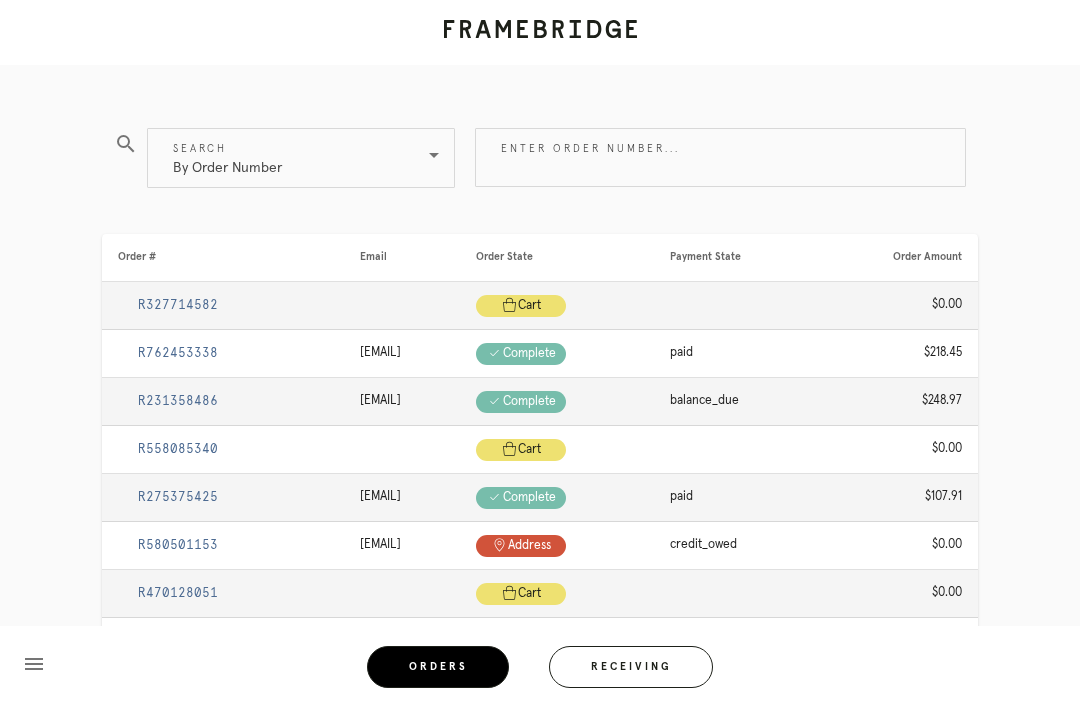 click on "Receiving" at bounding box center [631, 667] 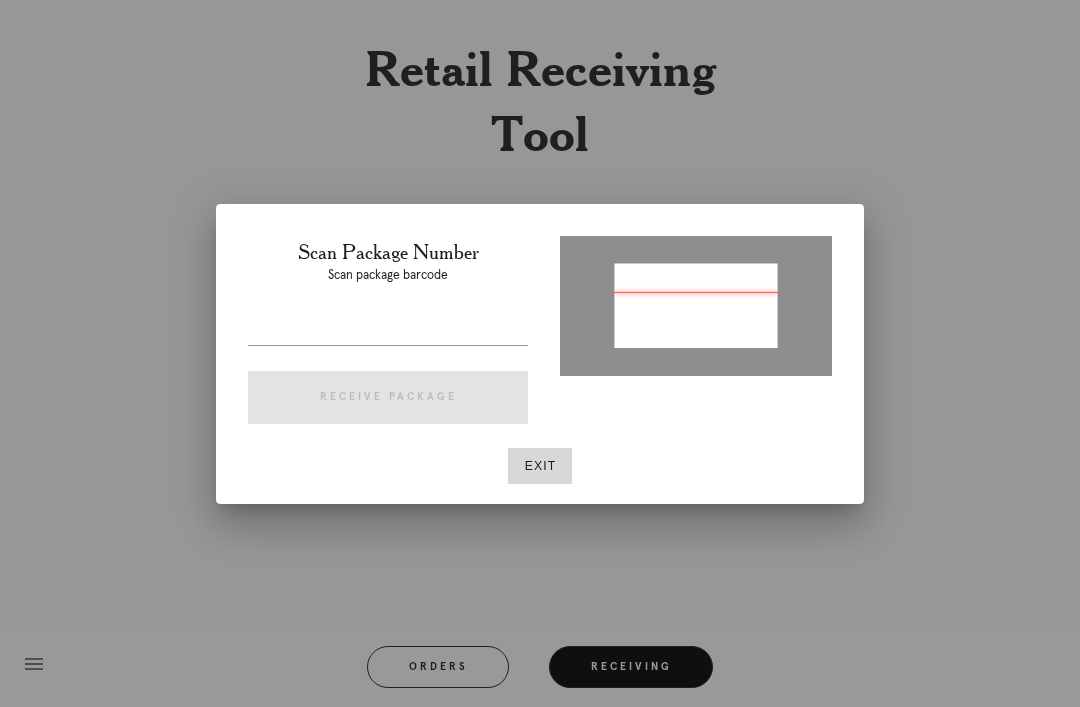 type on "P832008035670105" 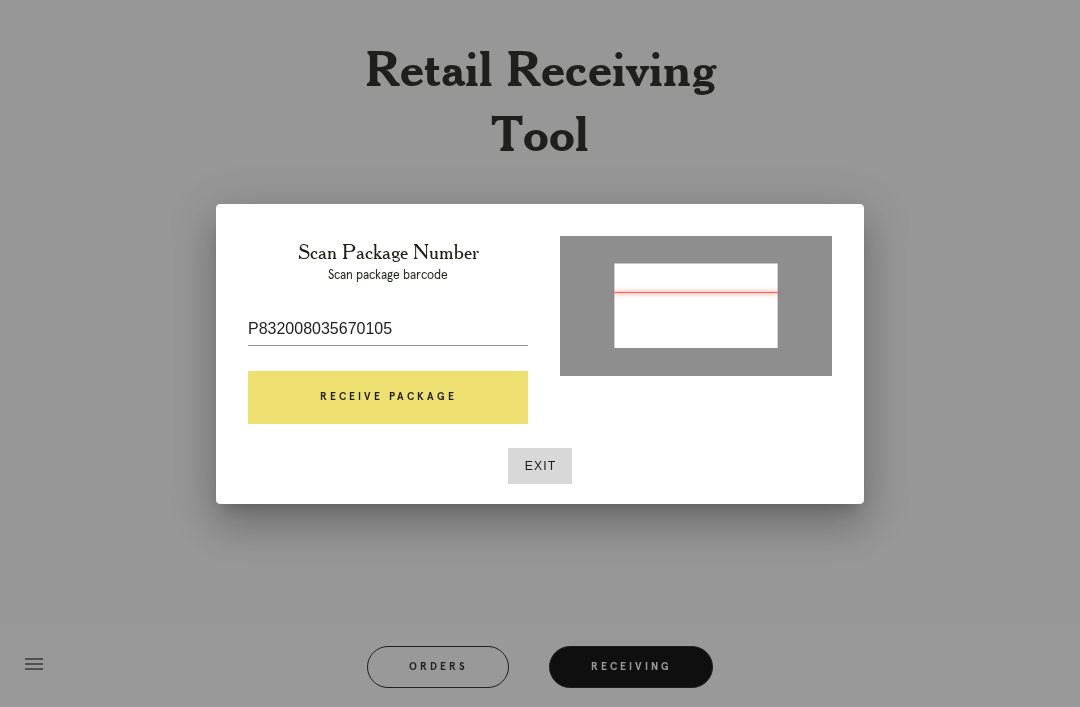 click on "Receive Package" at bounding box center [388, 398] 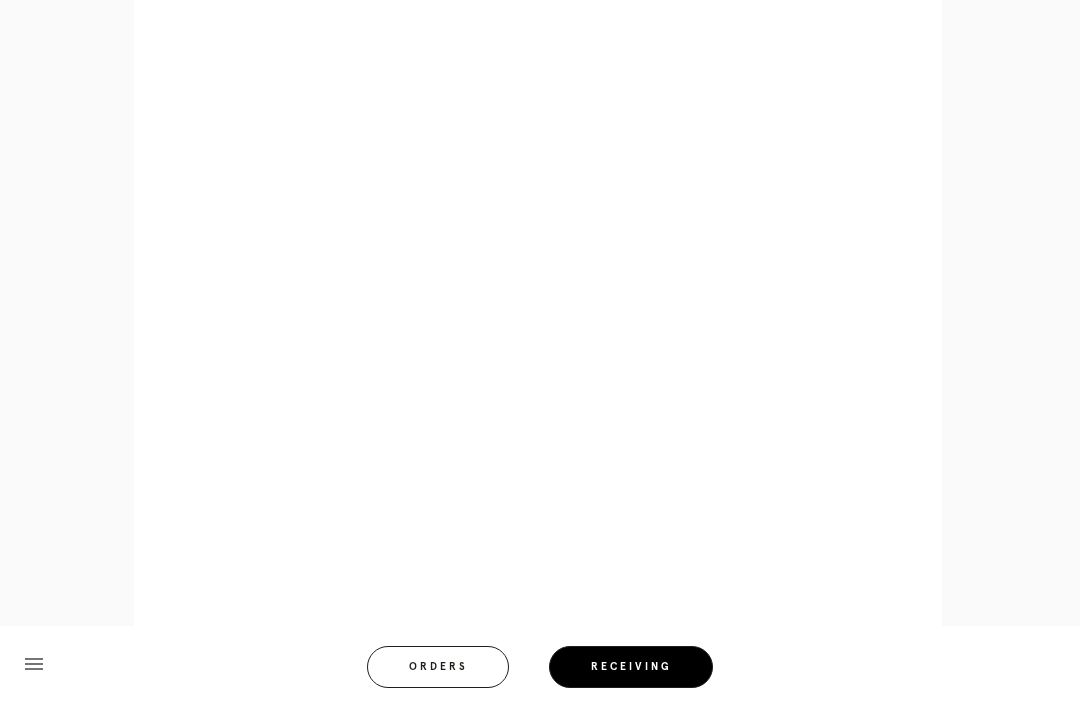 scroll, scrollTop: 858, scrollLeft: 0, axis: vertical 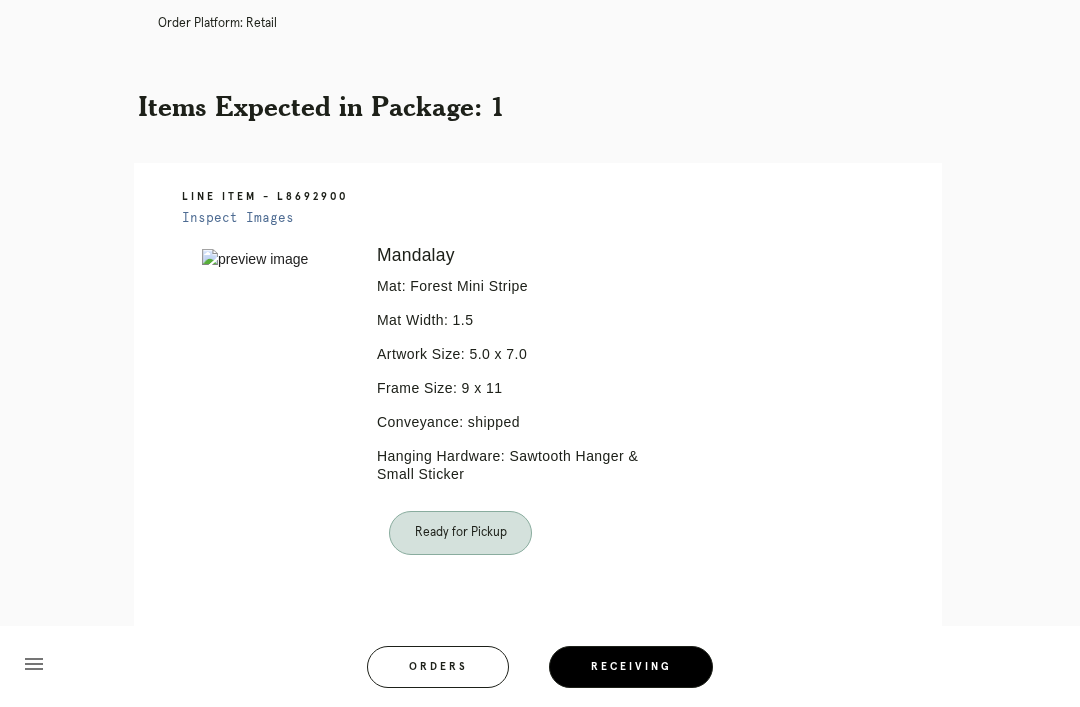 click on "Orders" at bounding box center (438, 667) 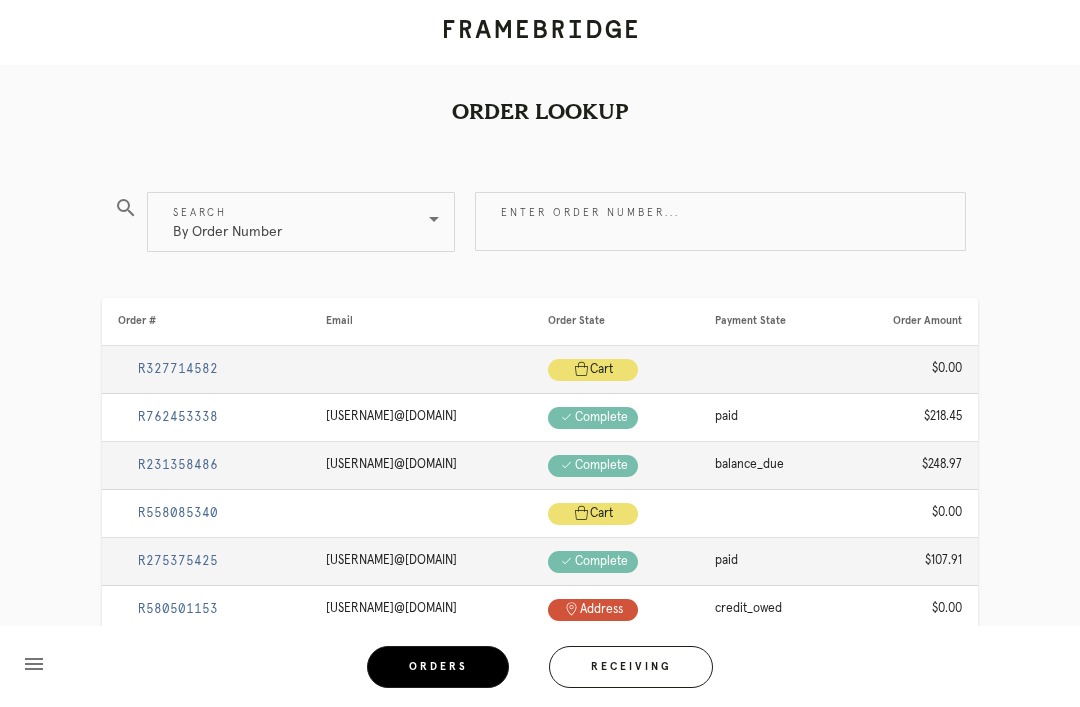 click on "Receiving" at bounding box center (631, 667) 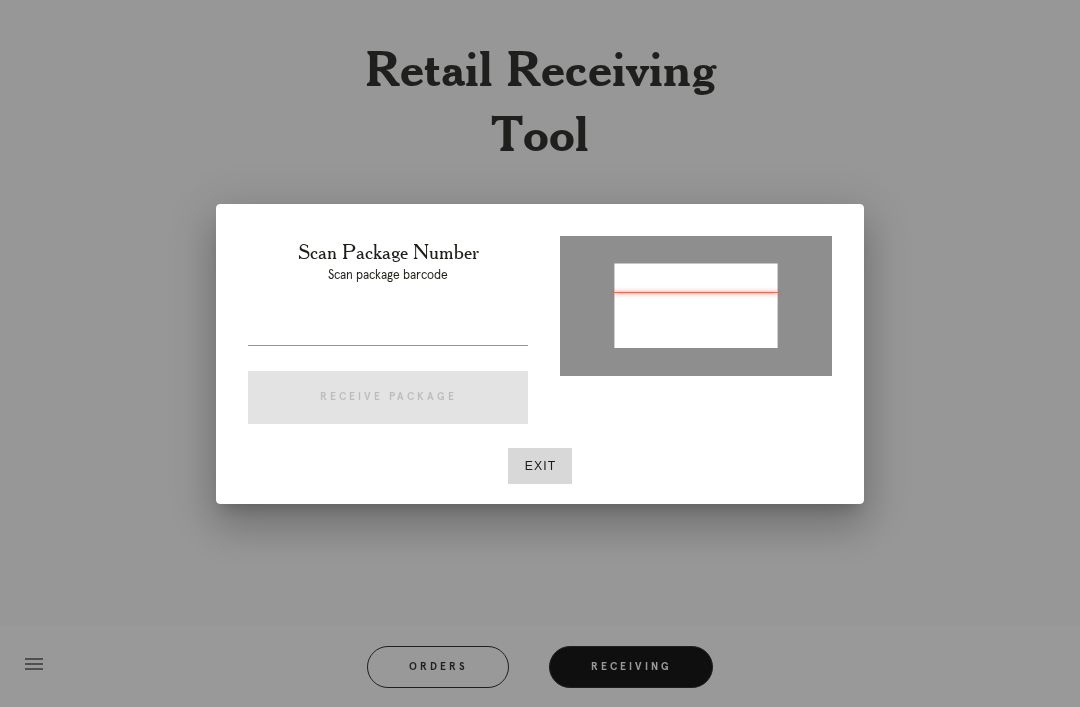 type on "[NUMBER]" 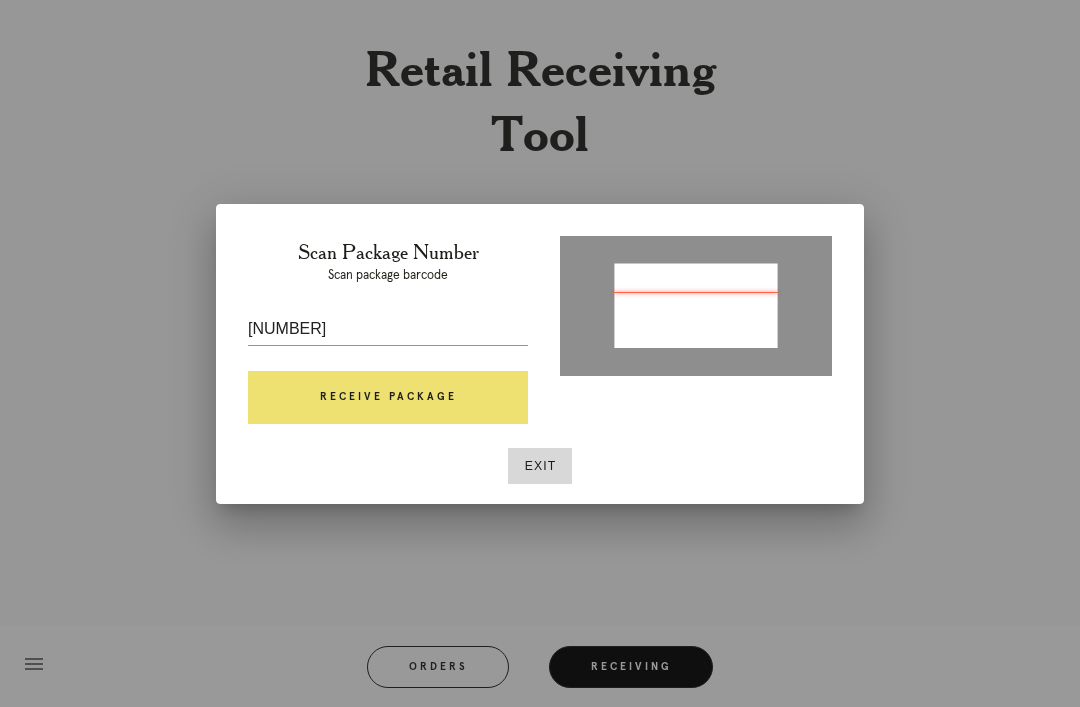 click on "Receive Package" at bounding box center [388, 398] 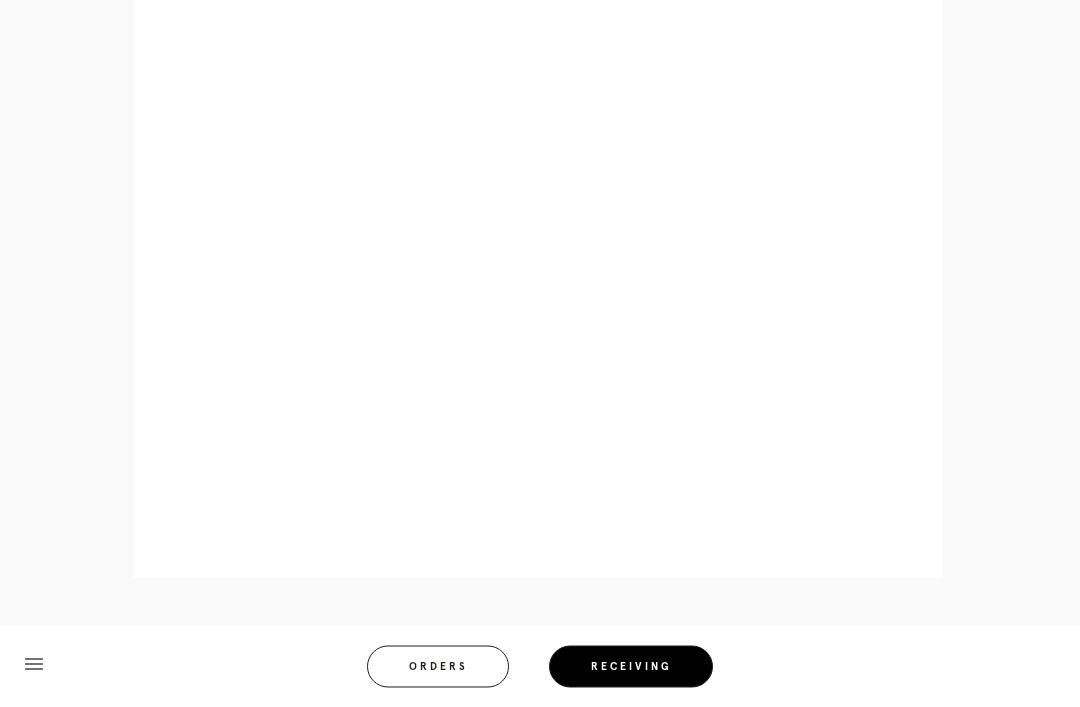 scroll, scrollTop: 858, scrollLeft: 0, axis: vertical 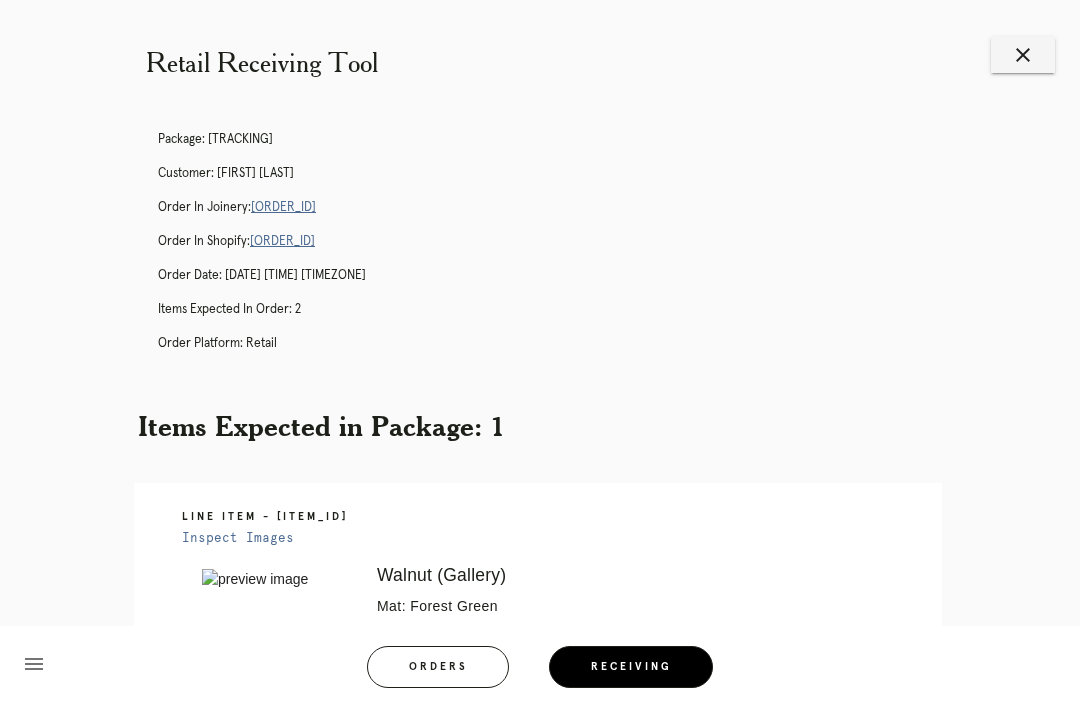click on "[NUMBER]" at bounding box center [283, 207] 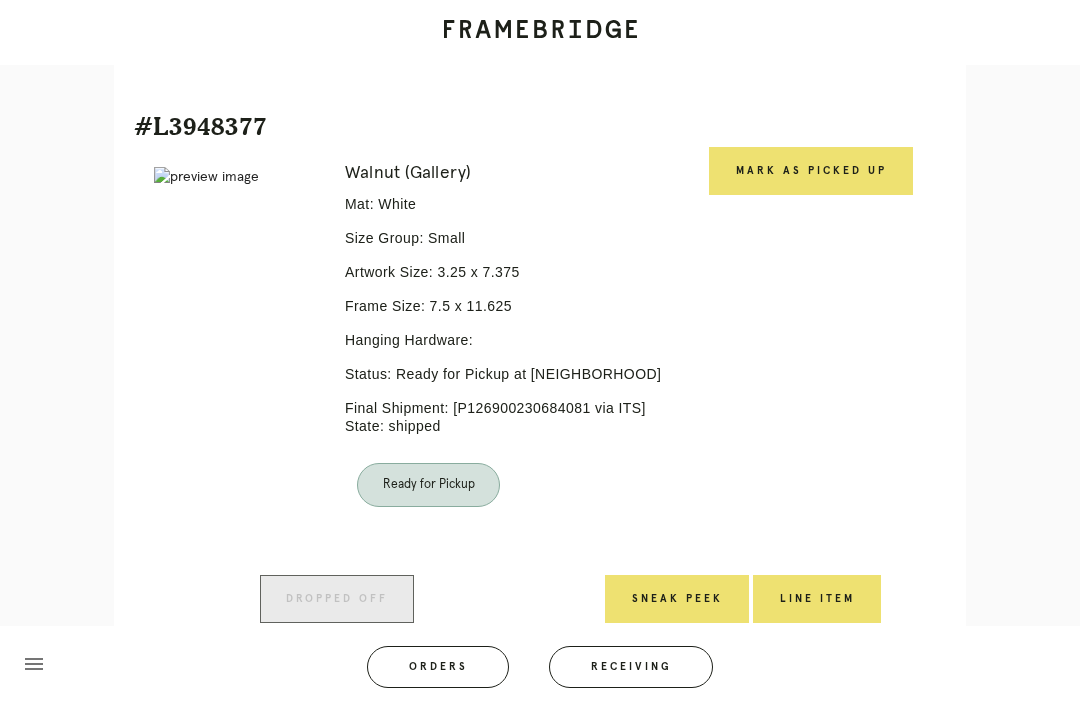 scroll, scrollTop: 1070, scrollLeft: 0, axis: vertical 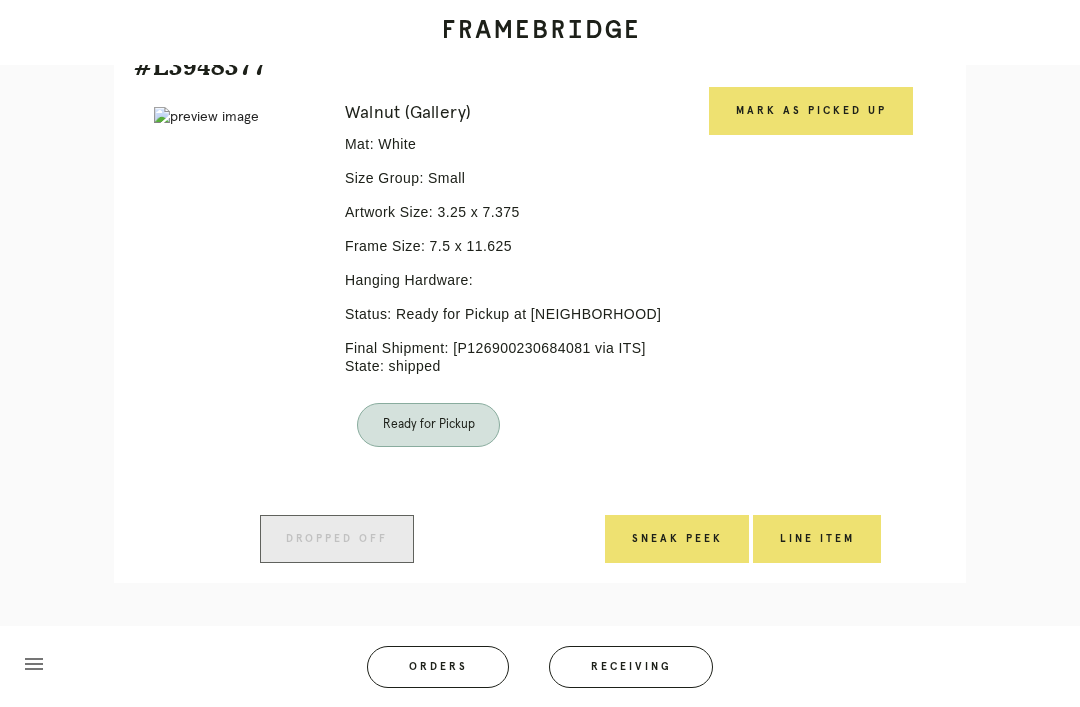 click on "Orders" at bounding box center [438, 667] 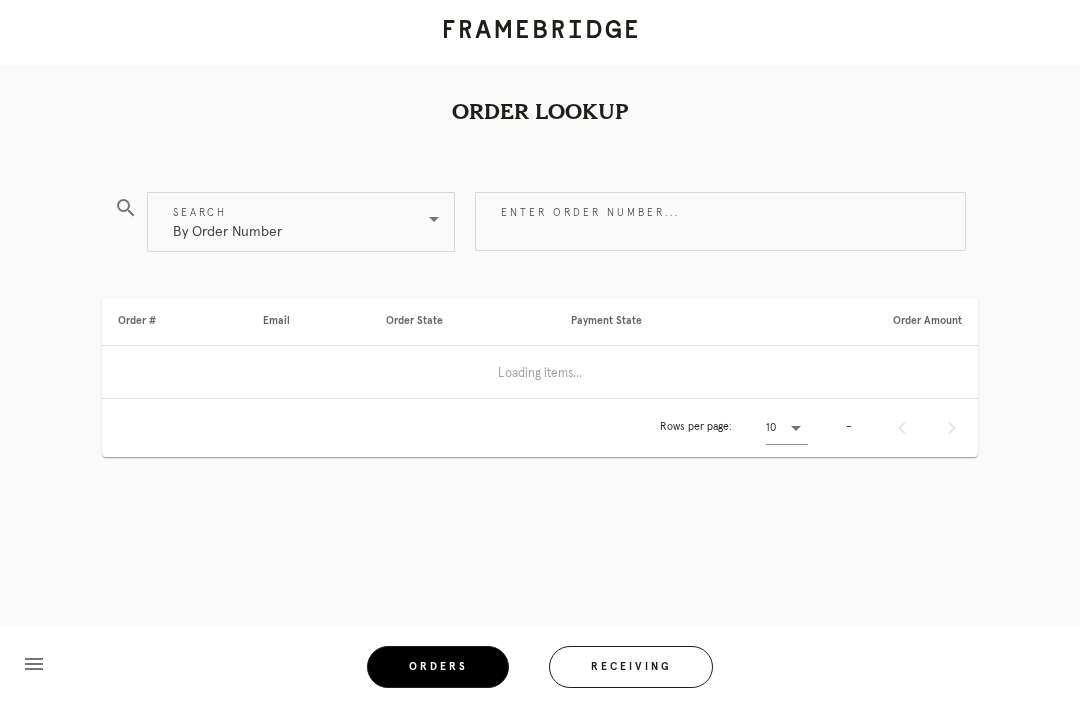 click on "Receiving" at bounding box center [631, 667] 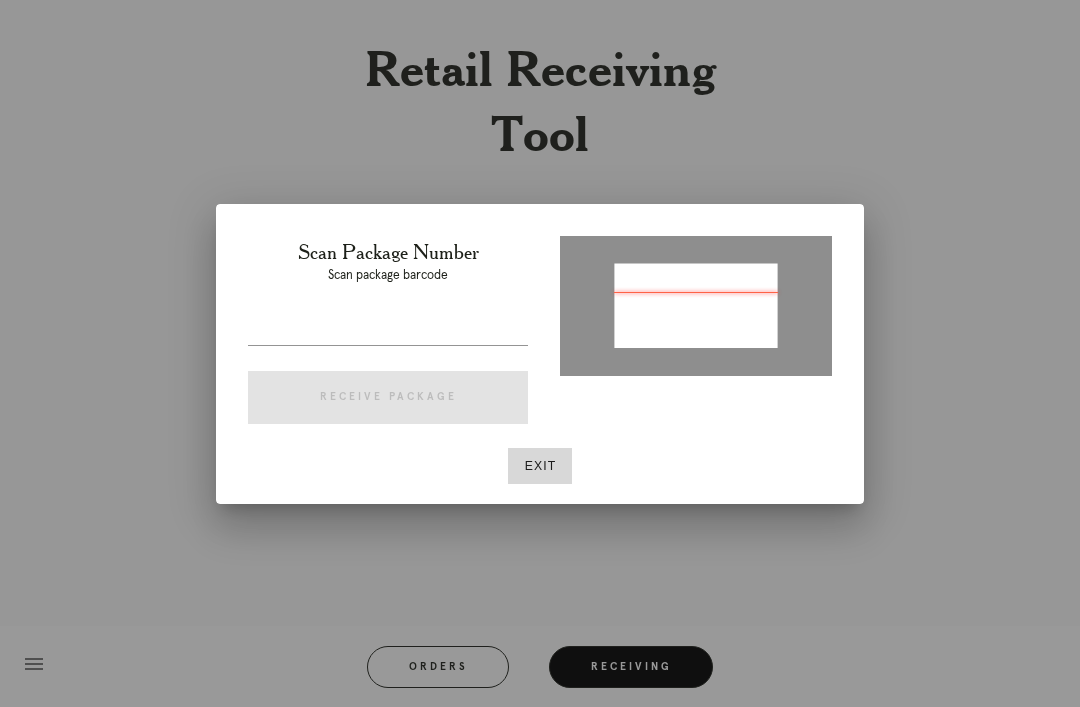 type on "P452090166601731" 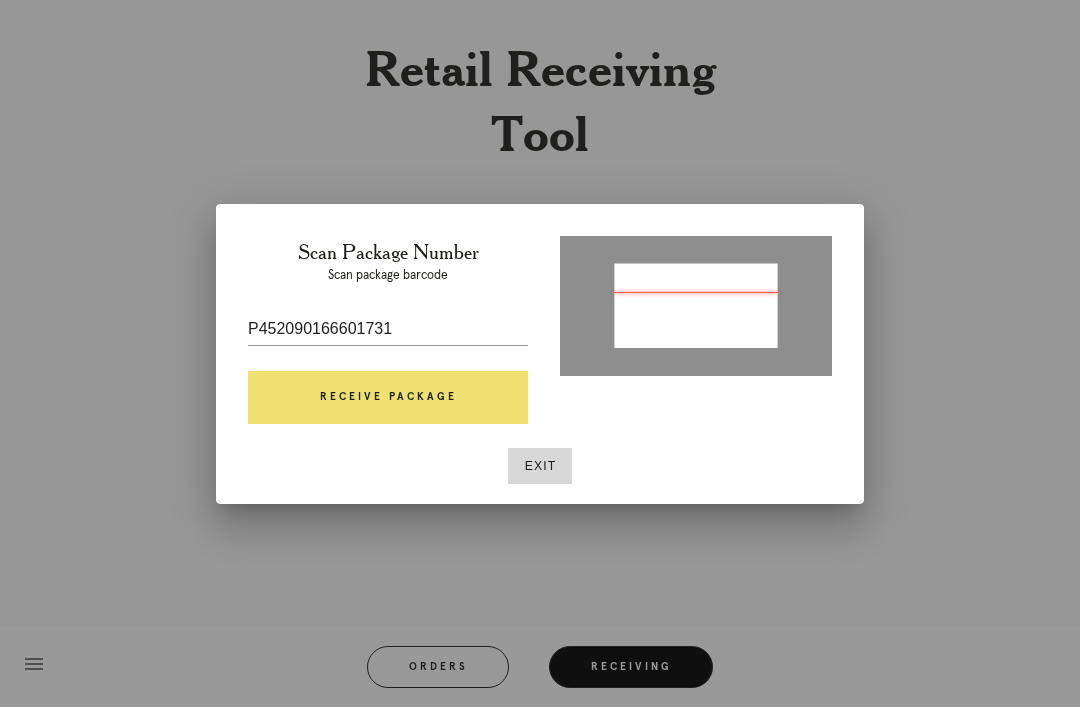 click on "Receive Package" at bounding box center (388, 398) 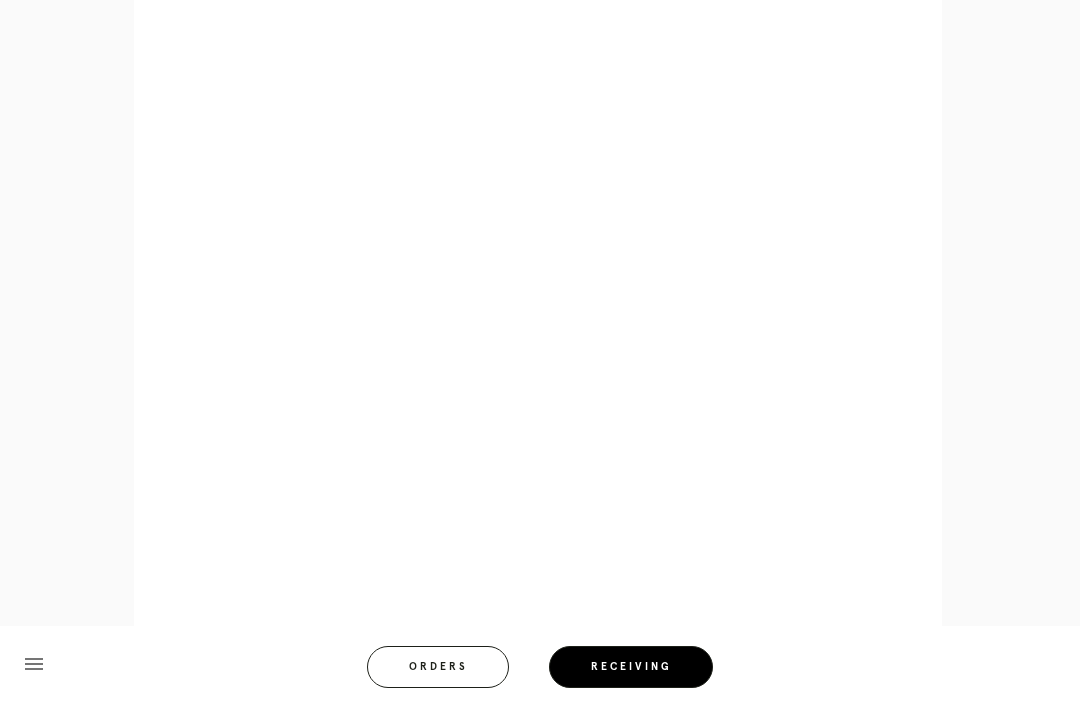 scroll, scrollTop: 858, scrollLeft: 0, axis: vertical 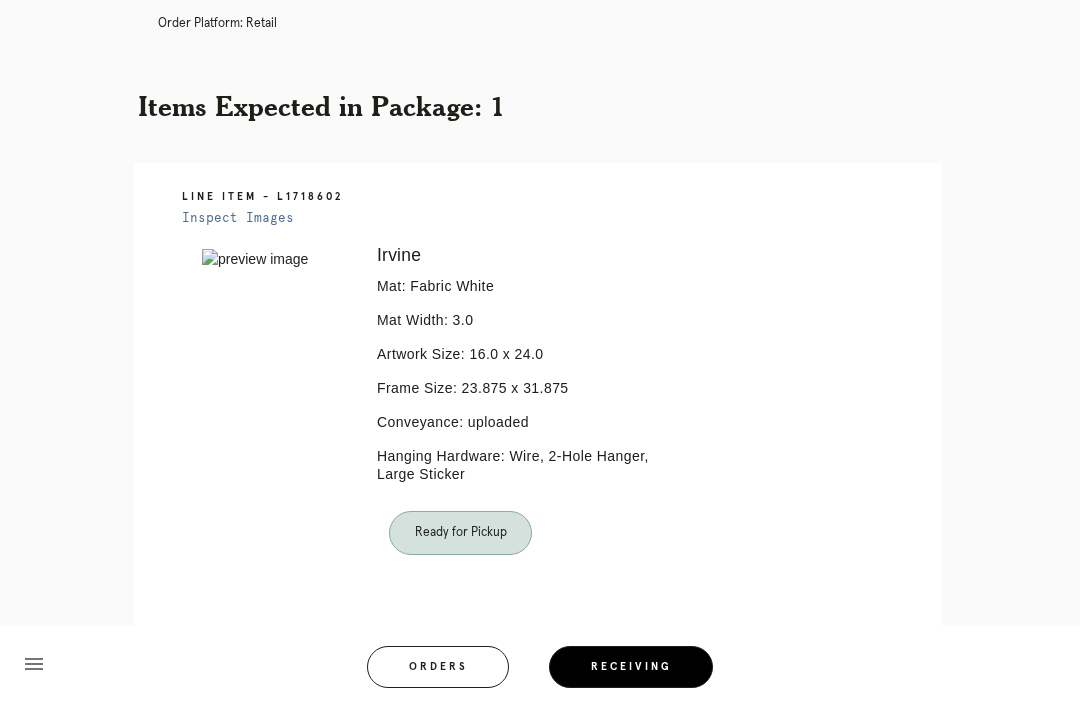 click on "Orders" at bounding box center [438, 667] 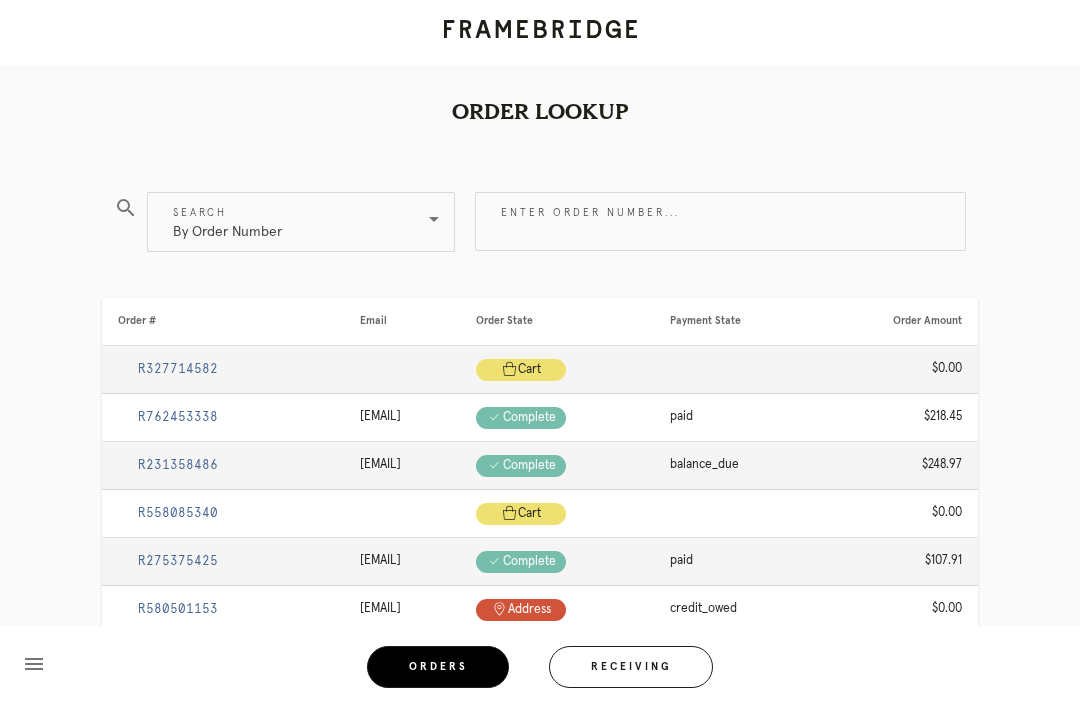 click on "Receiving" at bounding box center (631, 667) 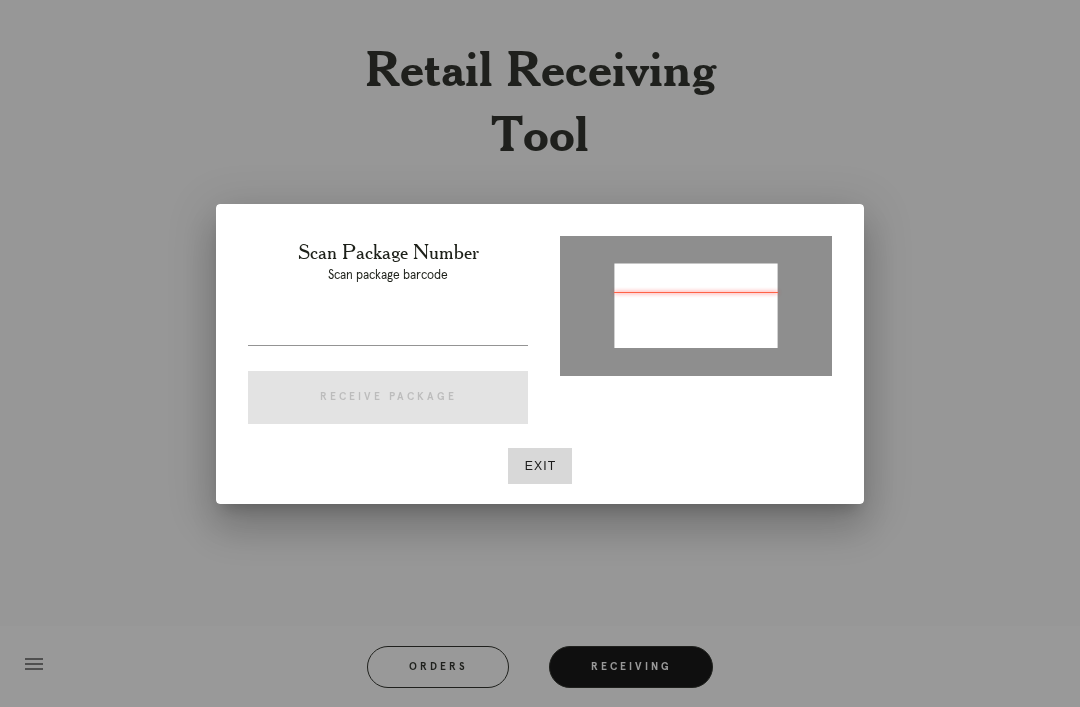 type on "[ORDER_ID]" 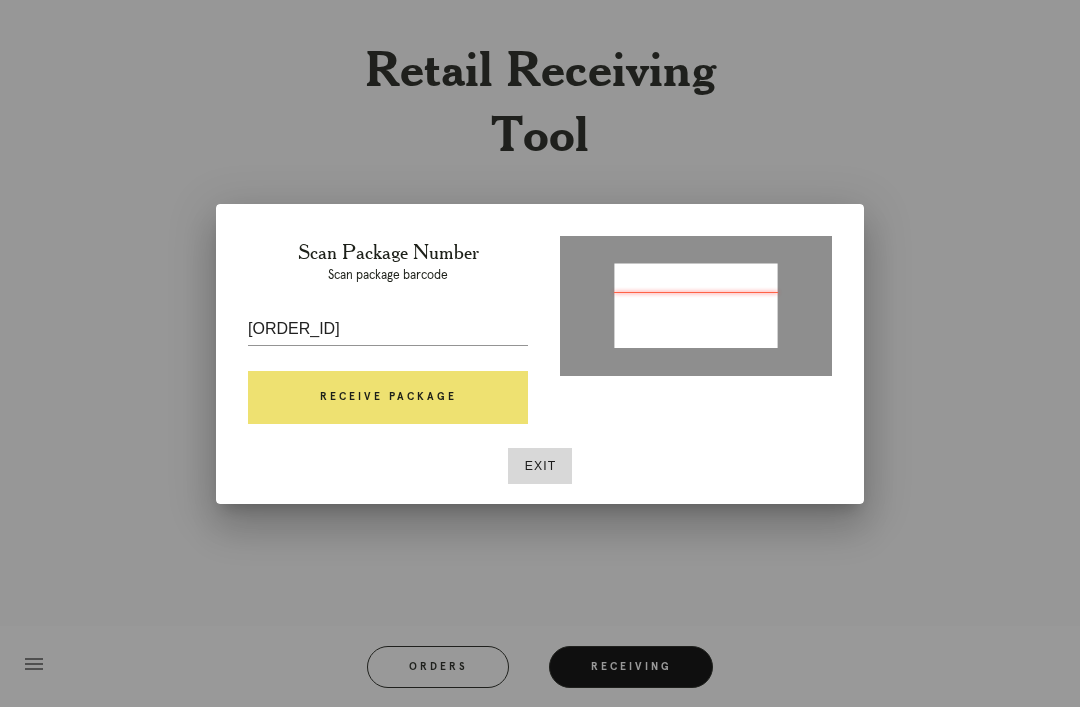 click on "Receive Package" at bounding box center [388, 398] 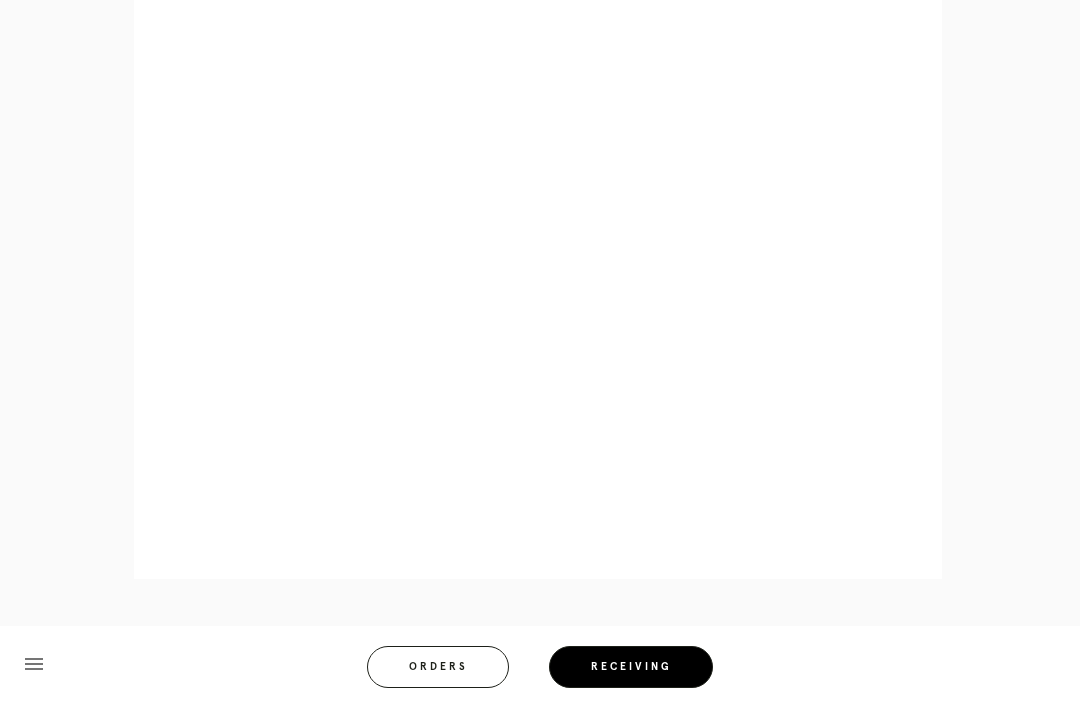 scroll, scrollTop: 964, scrollLeft: 0, axis: vertical 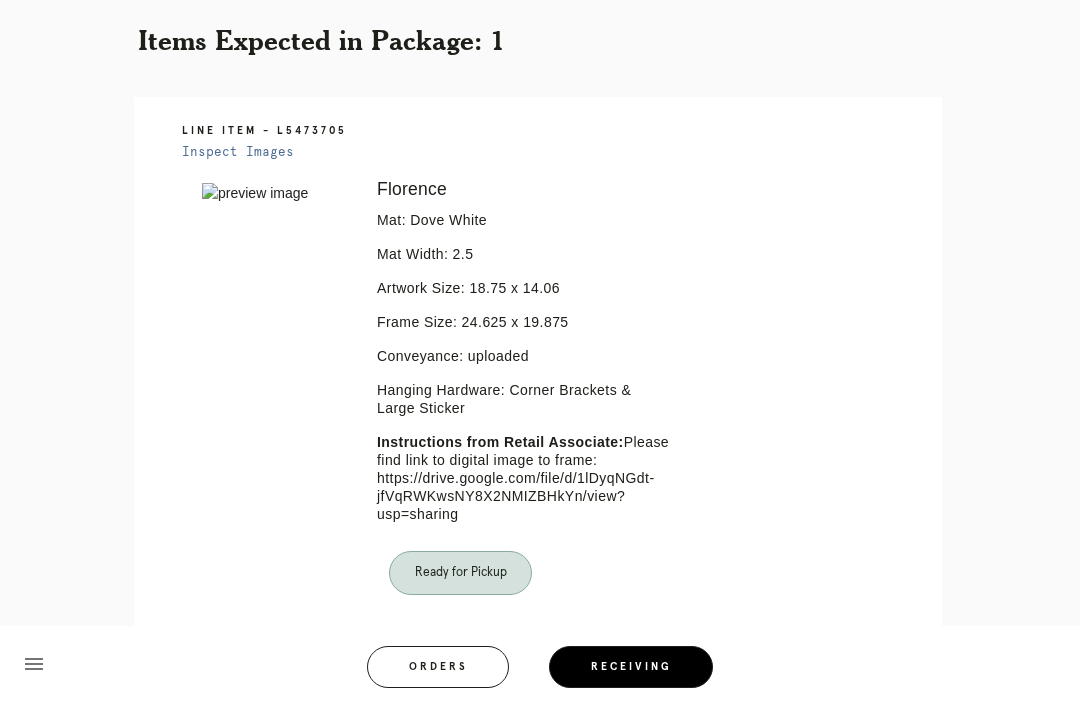 click on "Orders" at bounding box center [438, 667] 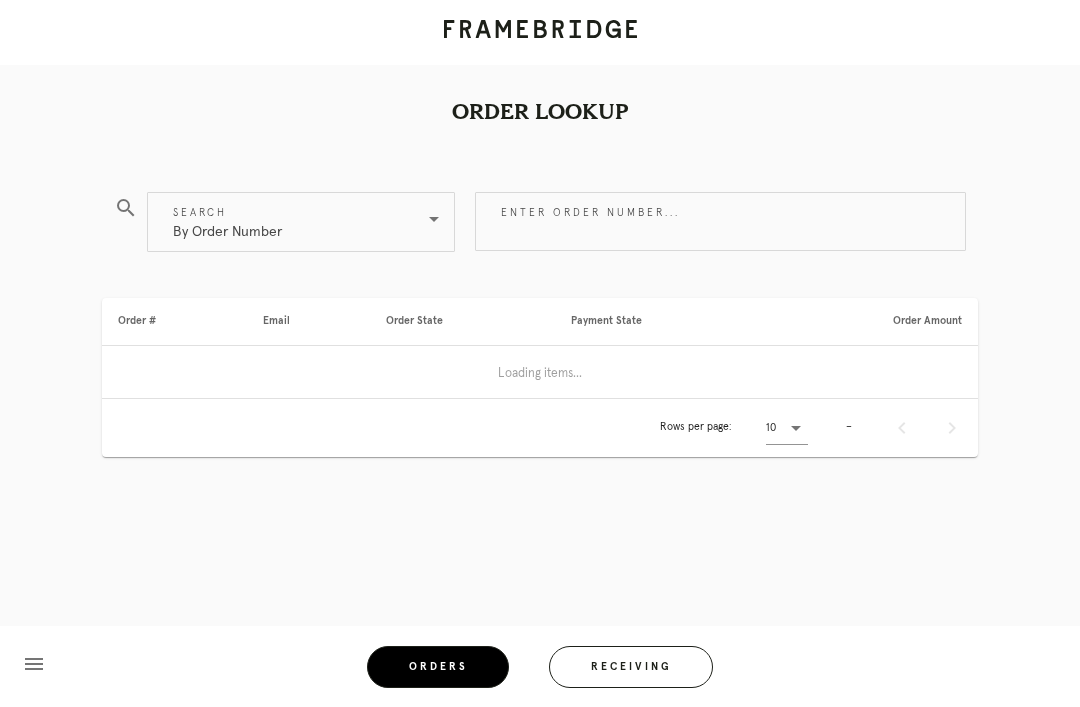 scroll, scrollTop: 64, scrollLeft: 0, axis: vertical 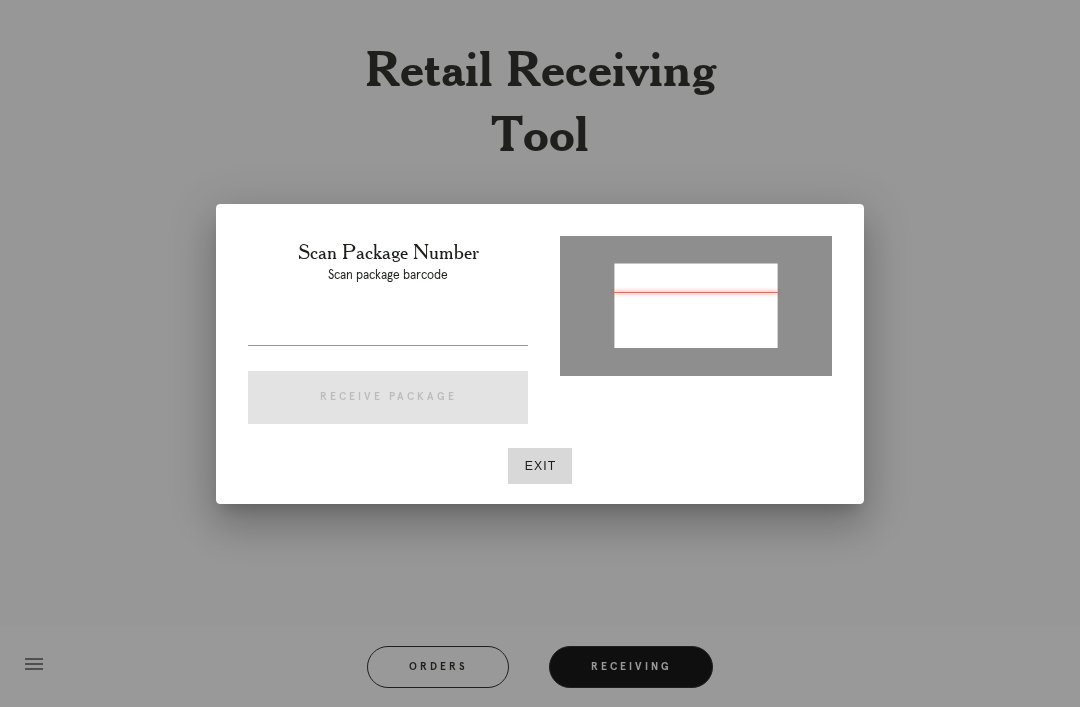 type on "[PHONE]" 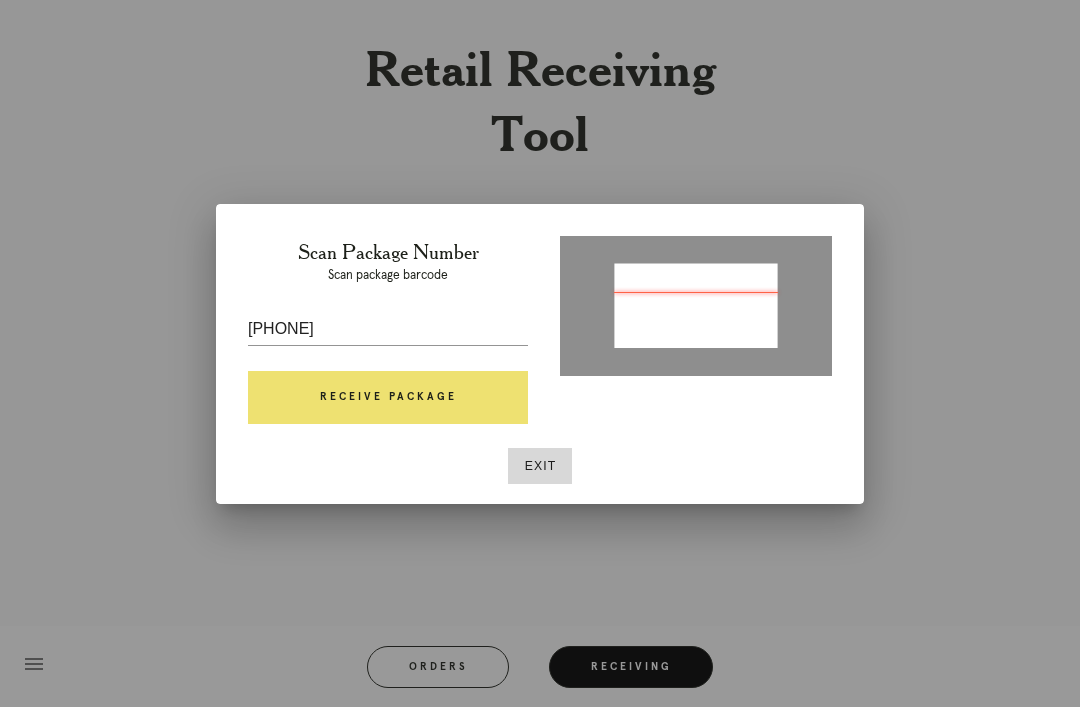 click on "Receive Package" at bounding box center [388, 398] 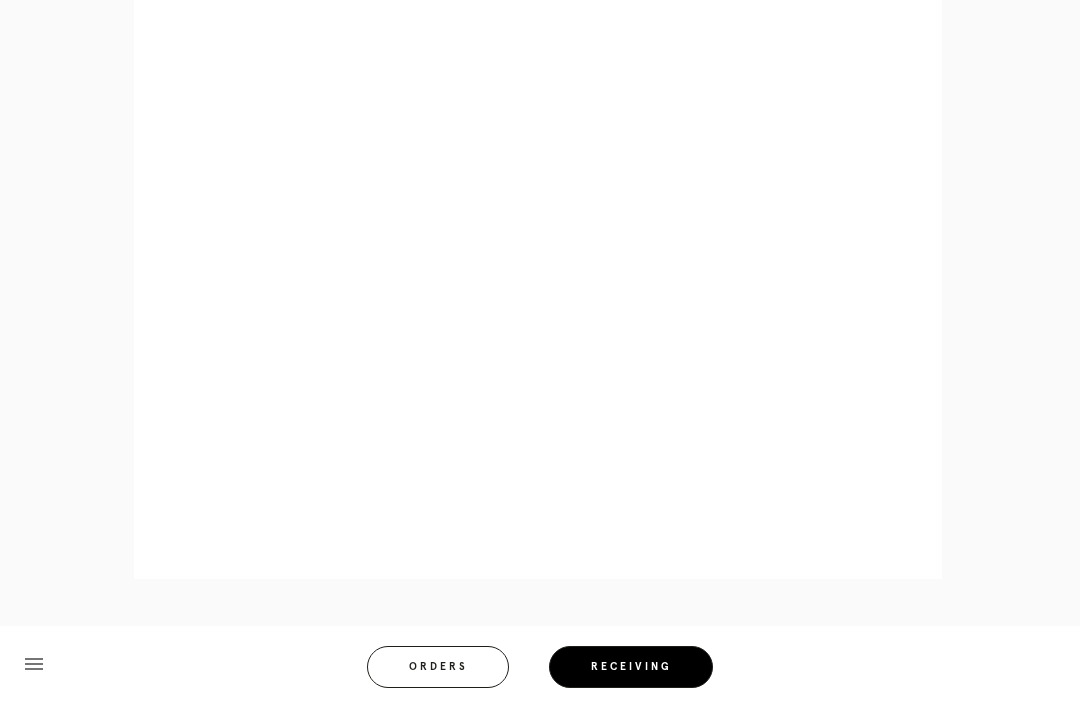 scroll, scrollTop: 1678, scrollLeft: 0, axis: vertical 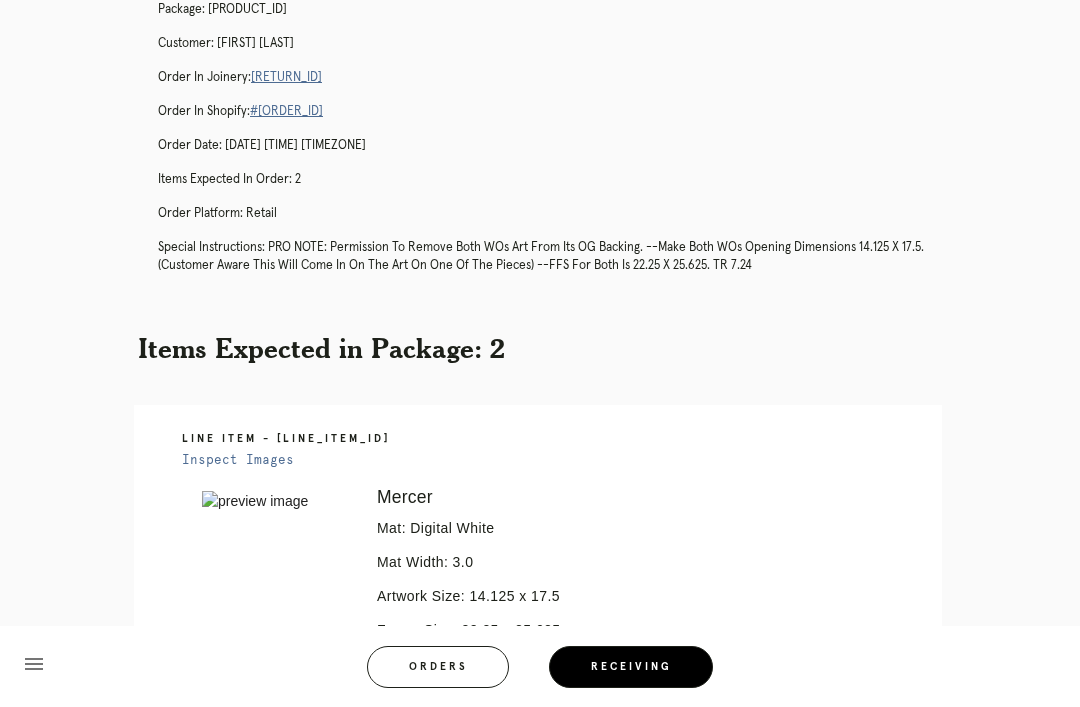 click on "Orders" at bounding box center (438, 667) 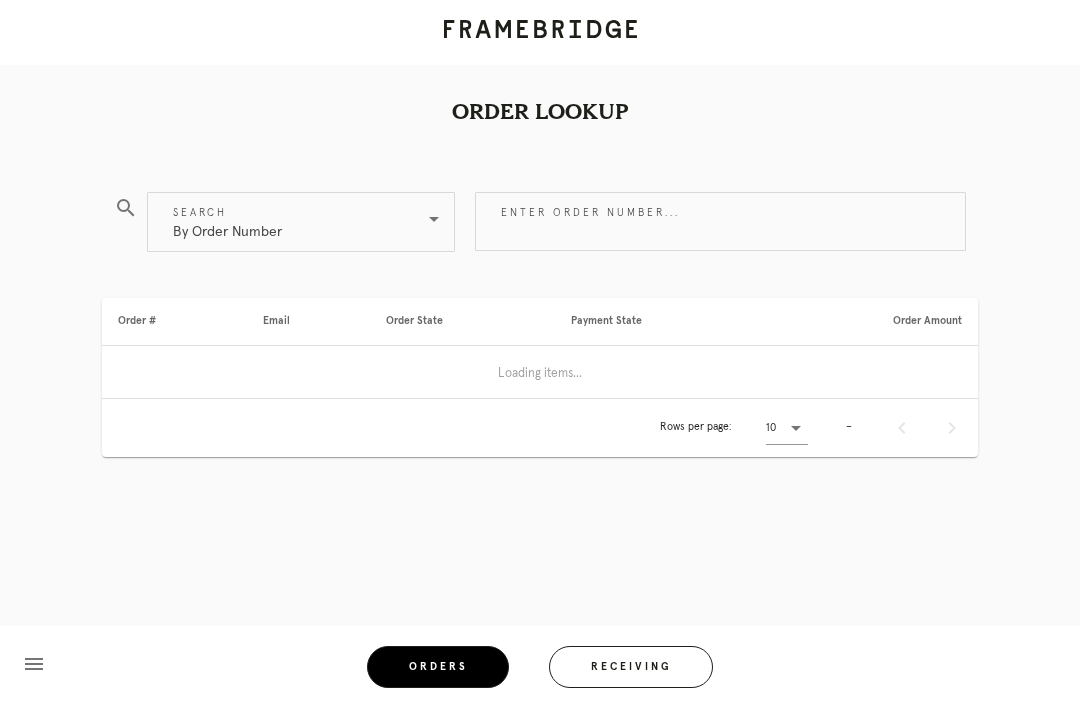 scroll, scrollTop: 0, scrollLeft: 0, axis: both 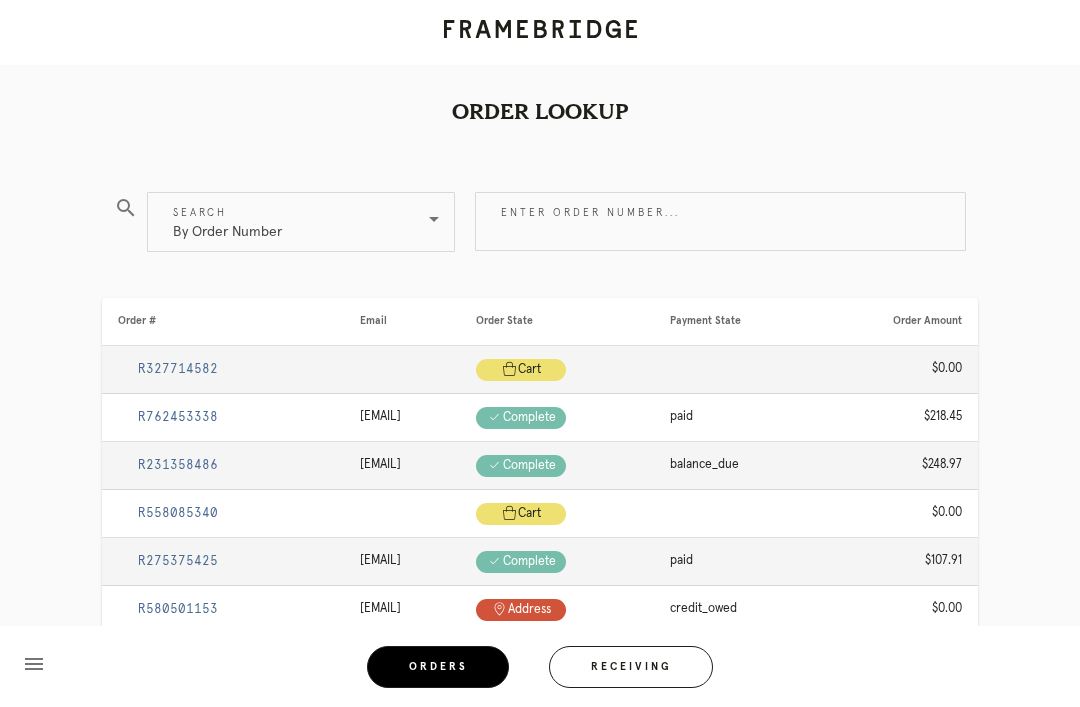click on "Receiving" at bounding box center (631, 667) 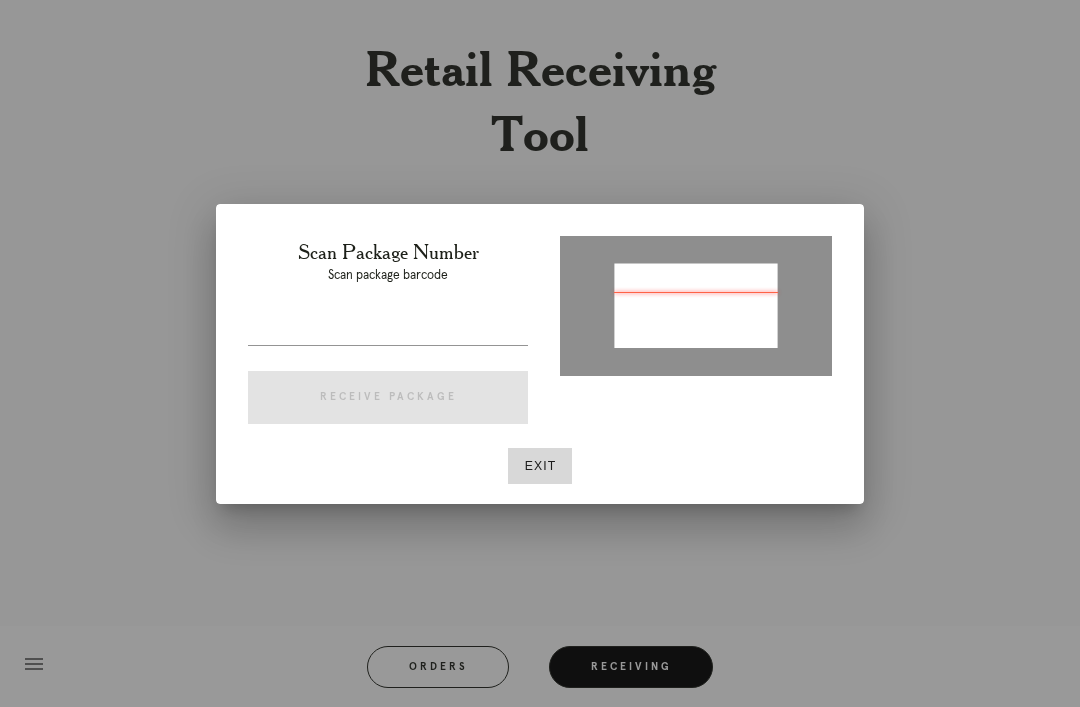 type on "P907323165519943" 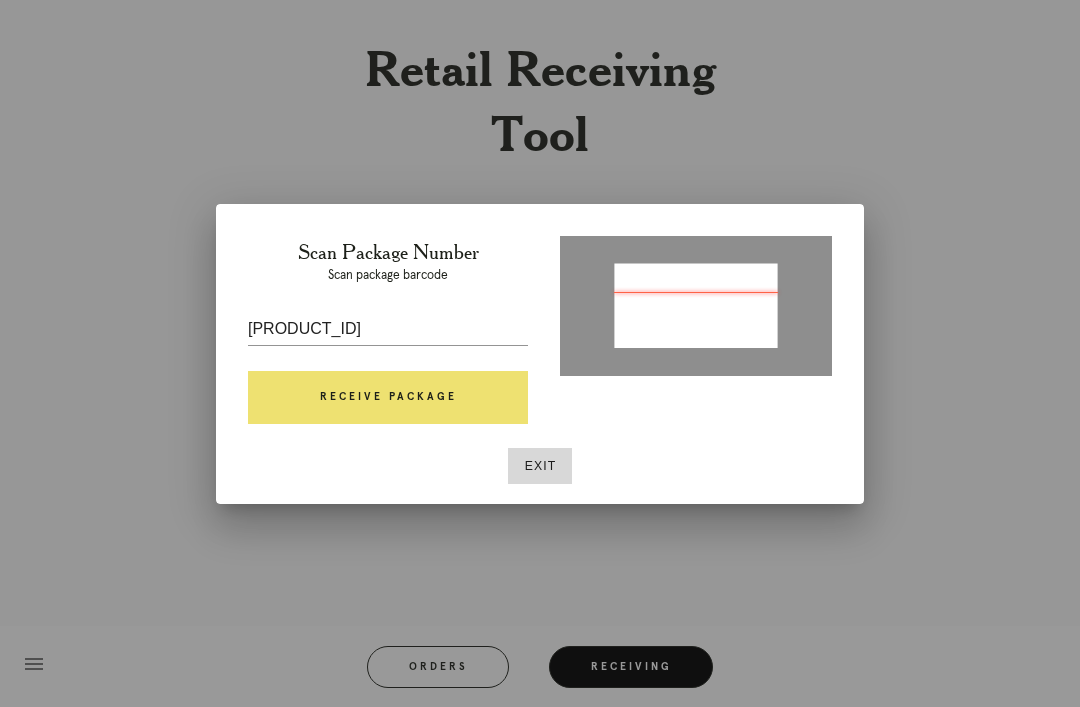 click on "Receive Package" at bounding box center (388, 398) 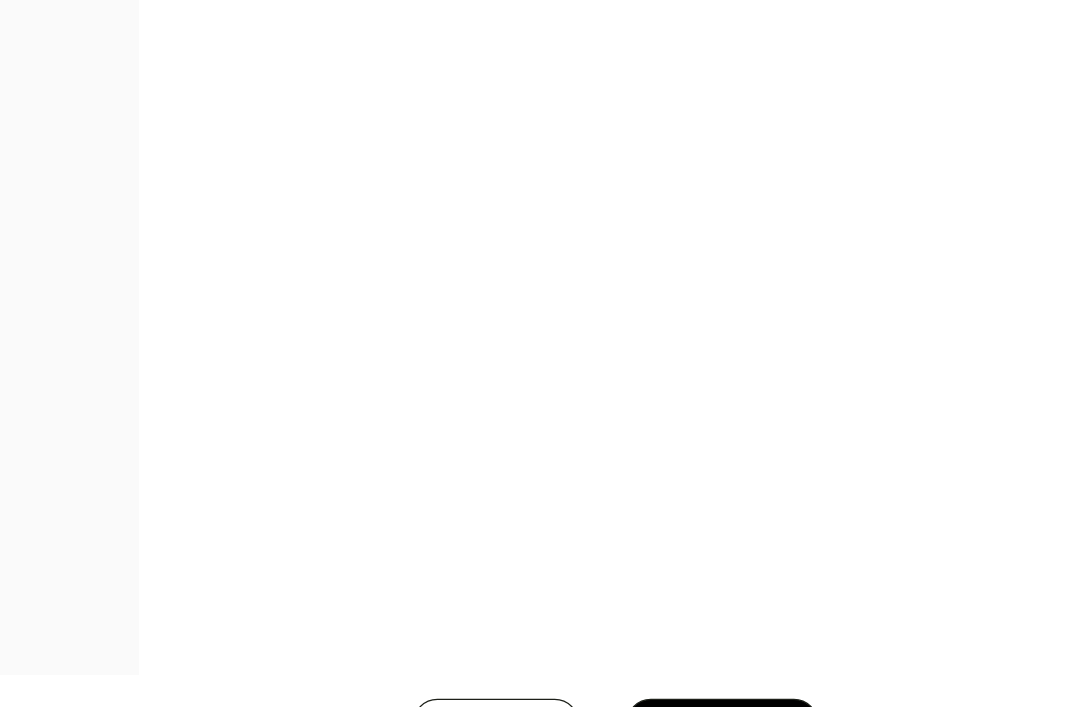 scroll, scrollTop: 922, scrollLeft: 0, axis: vertical 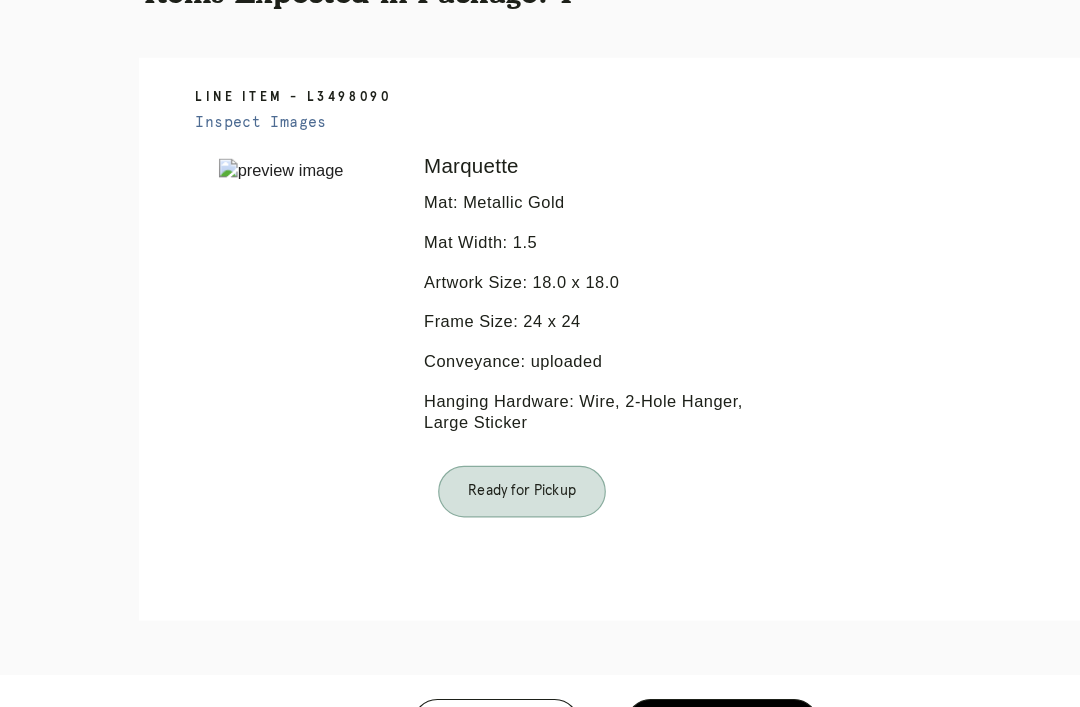 click on "Orders" at bounding box center (438, 667) 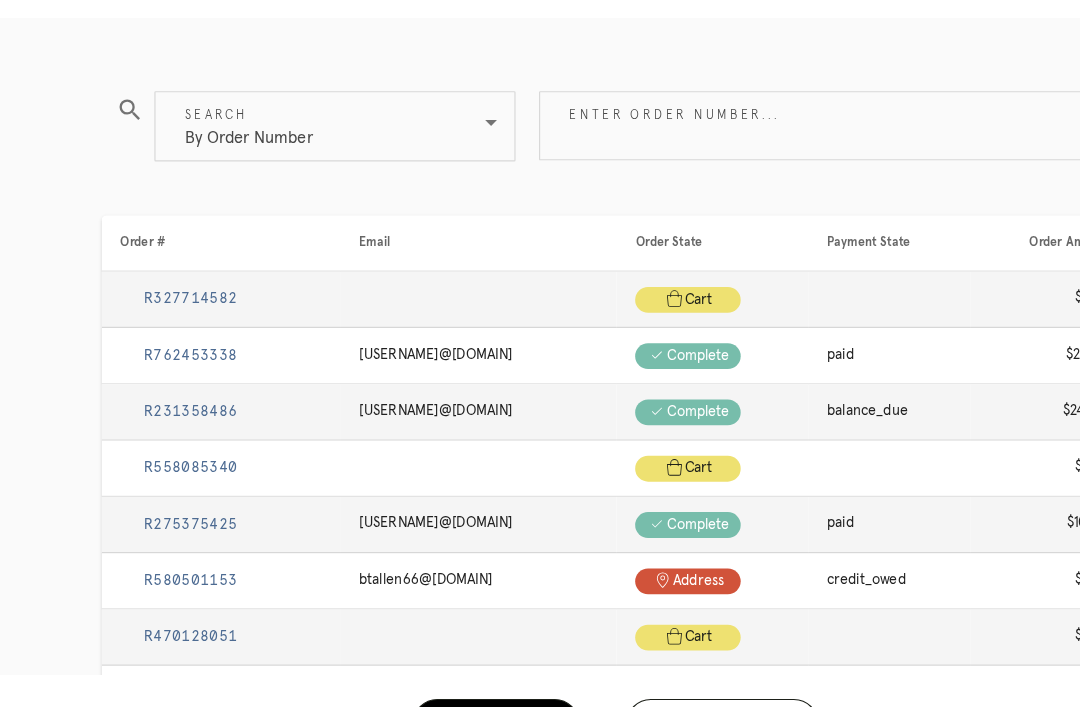 click on "Receiving" at bounding box center [631, 667] 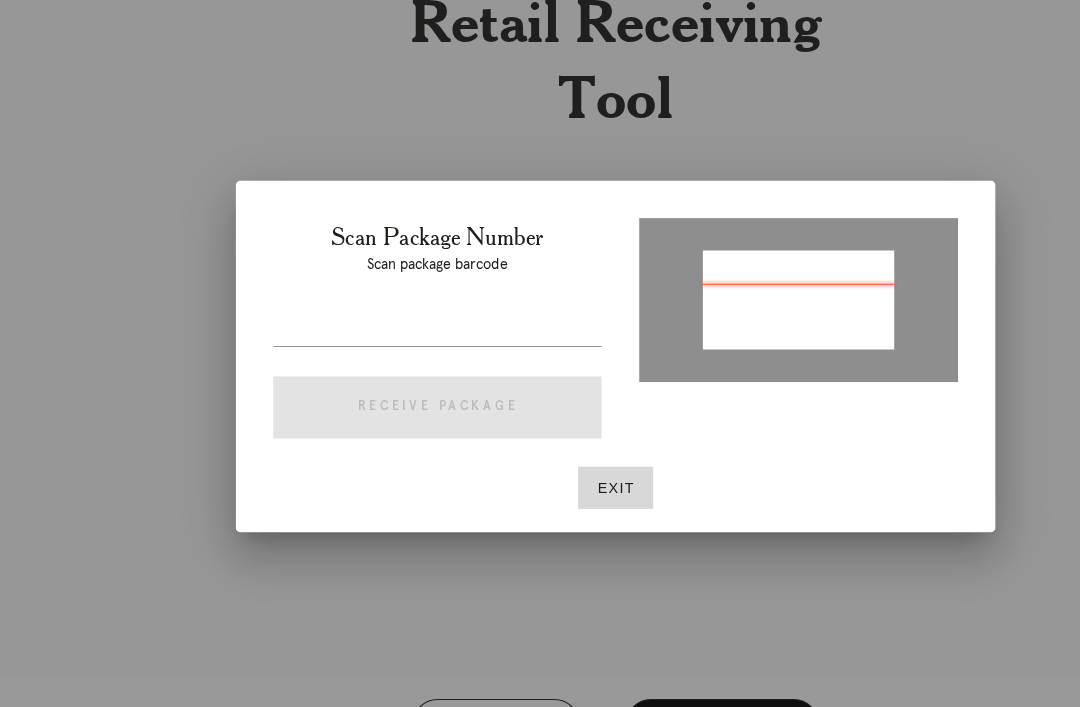 type on "P778555738736725" 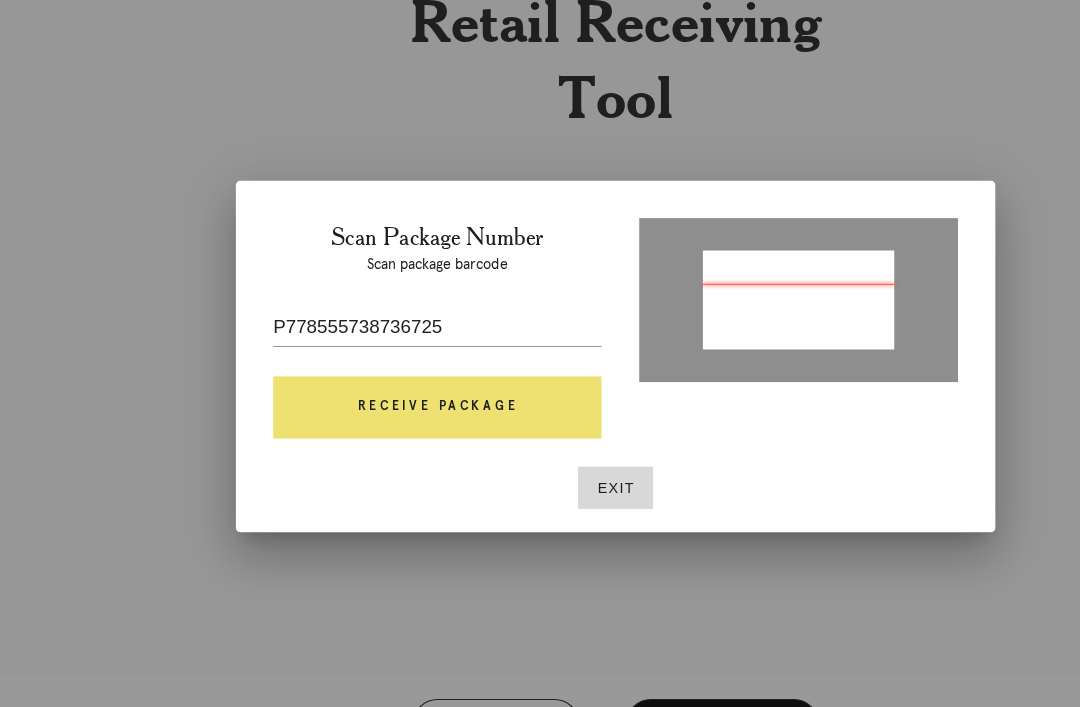 click on "Receive Package" at bounding box center [388, 398] 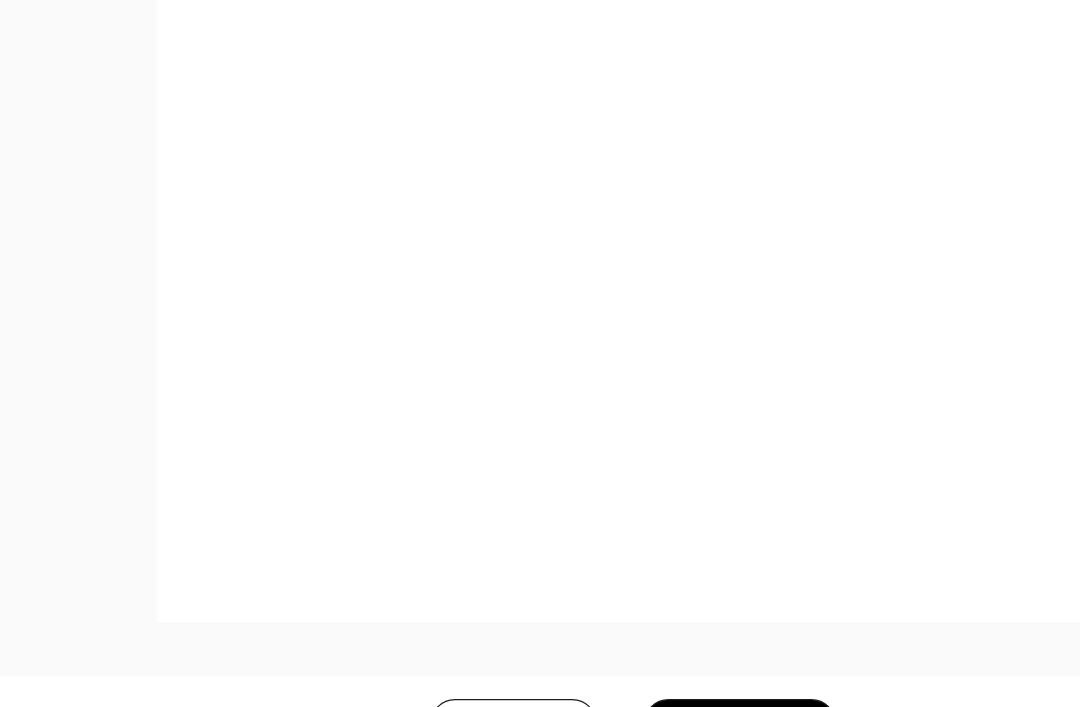 scroll, scrollTop: 1044, scrollLeft: 0, axis: vertical 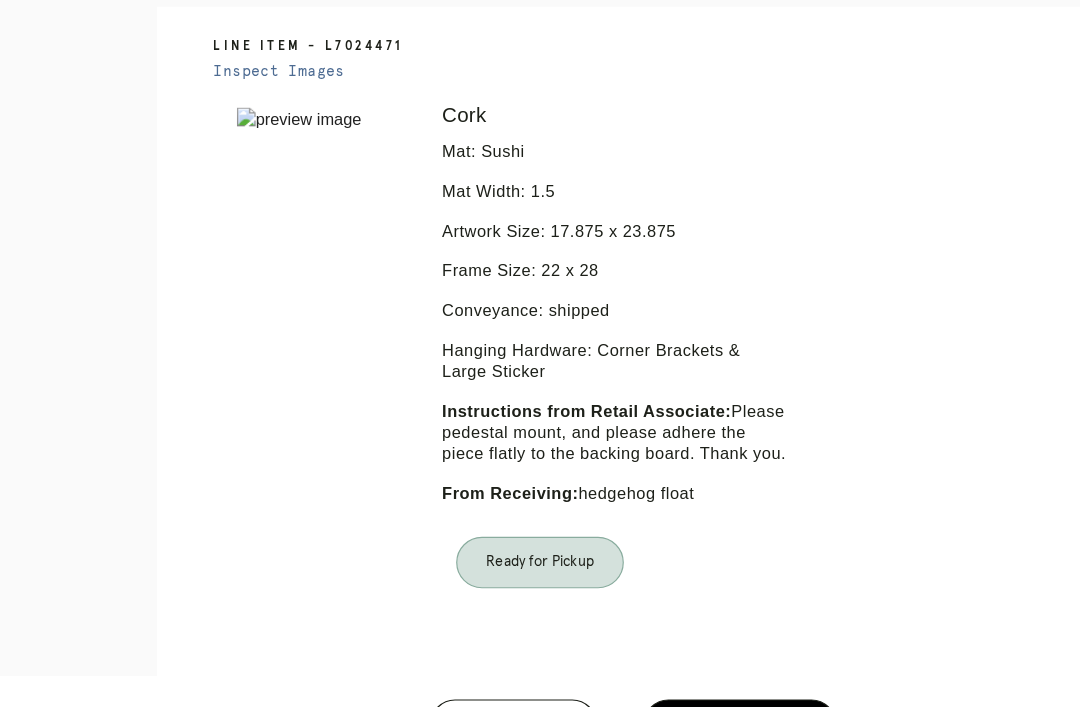 click on "Orders" at bounding box center [438, 667] 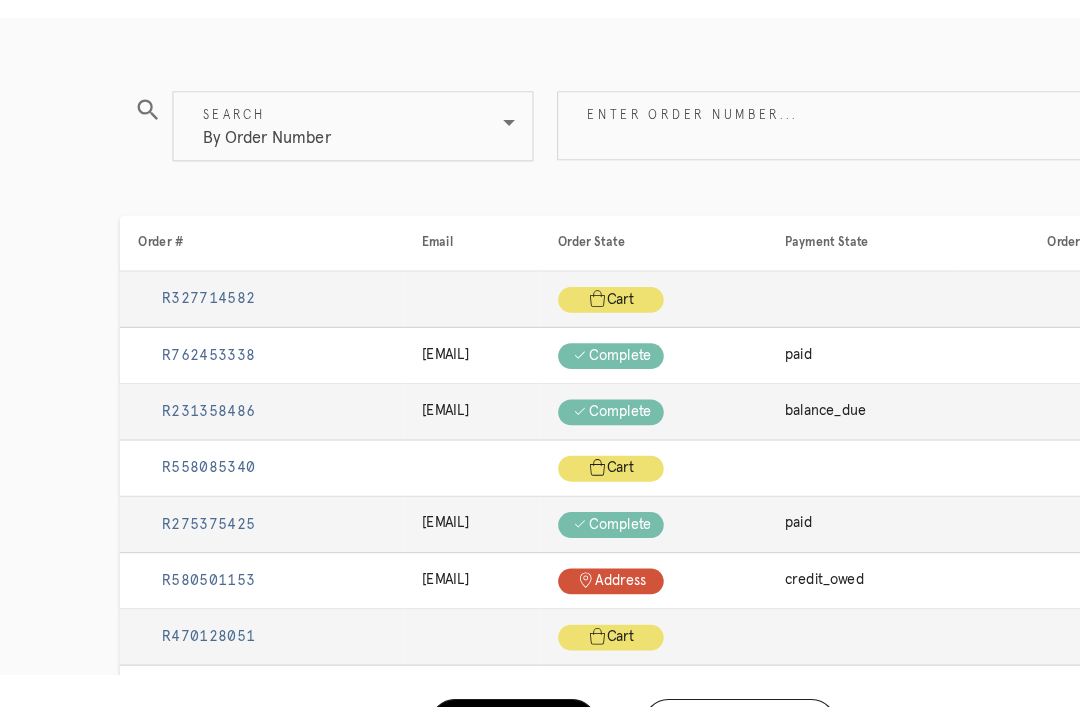 click on "Receiving" at bounding box center (631, 667) 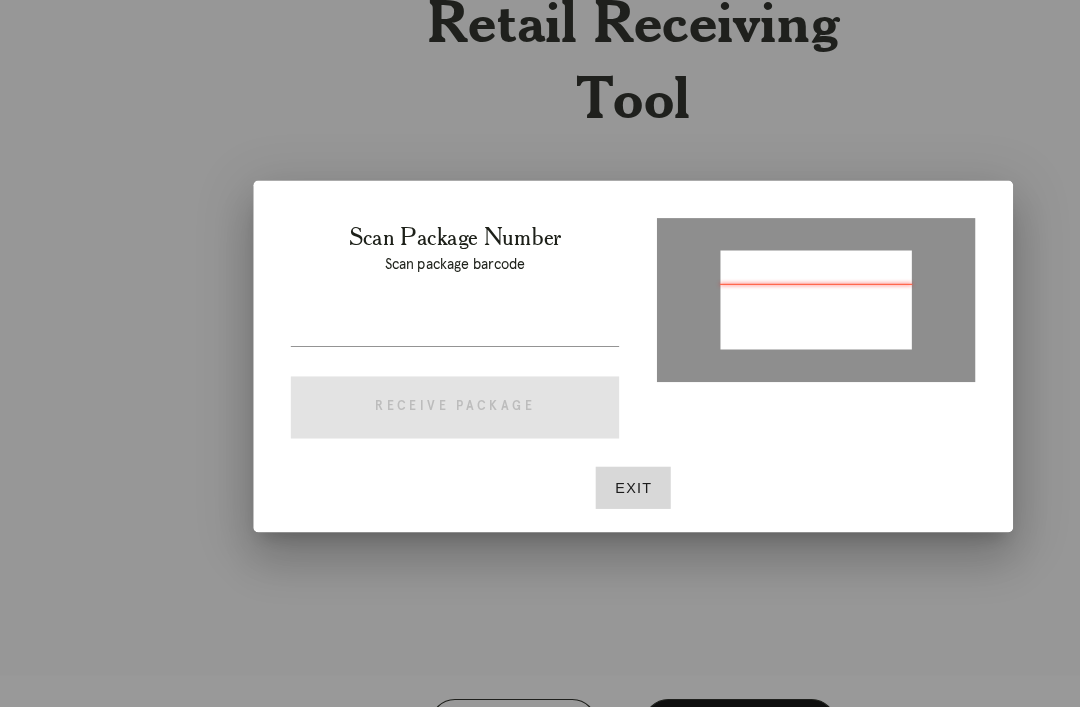 type on "P452090166601731" 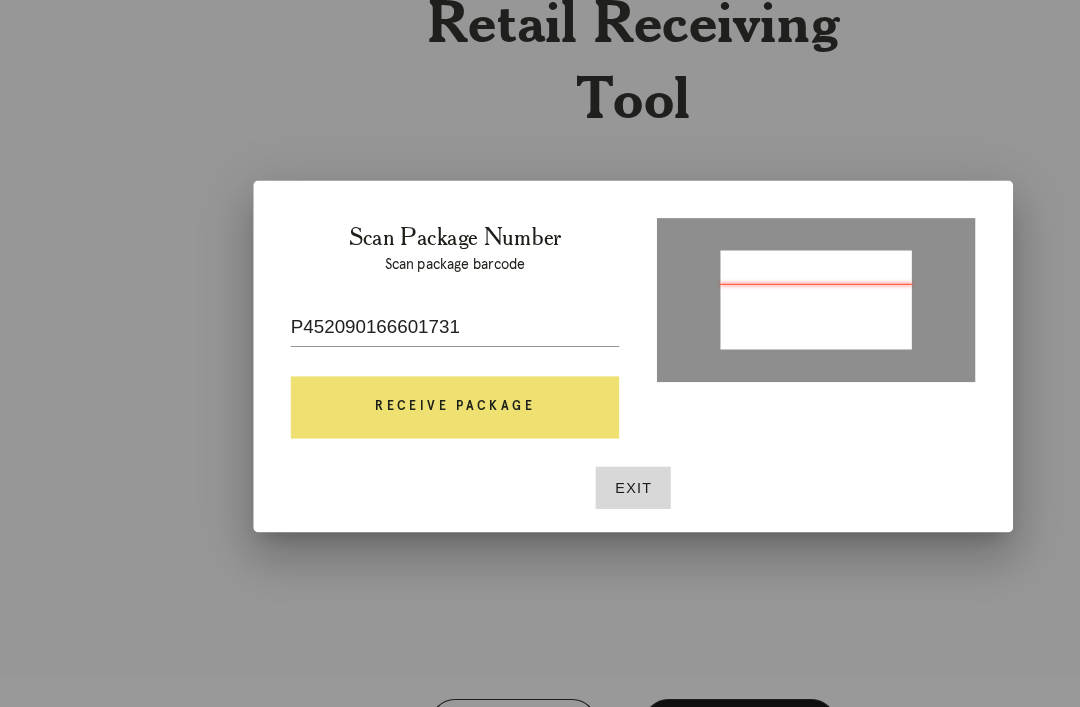 click on "Receive Package" at bounding box center (388, 398) 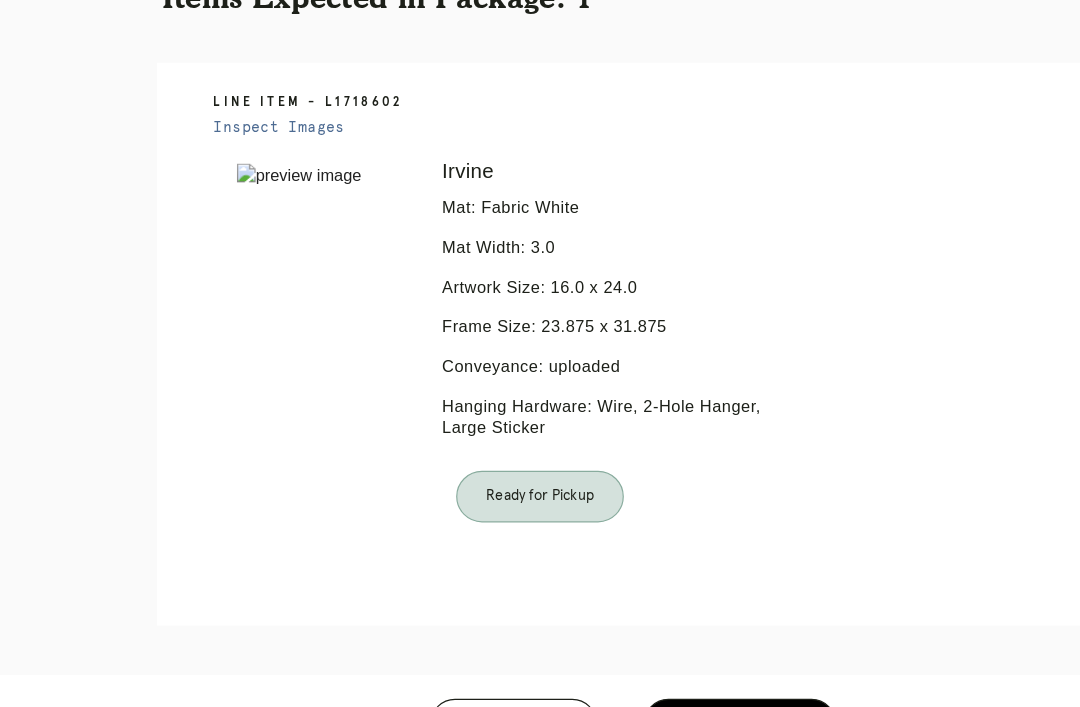 scroll, scrollTop: 386, scrollLeft: 0, axis: vertical 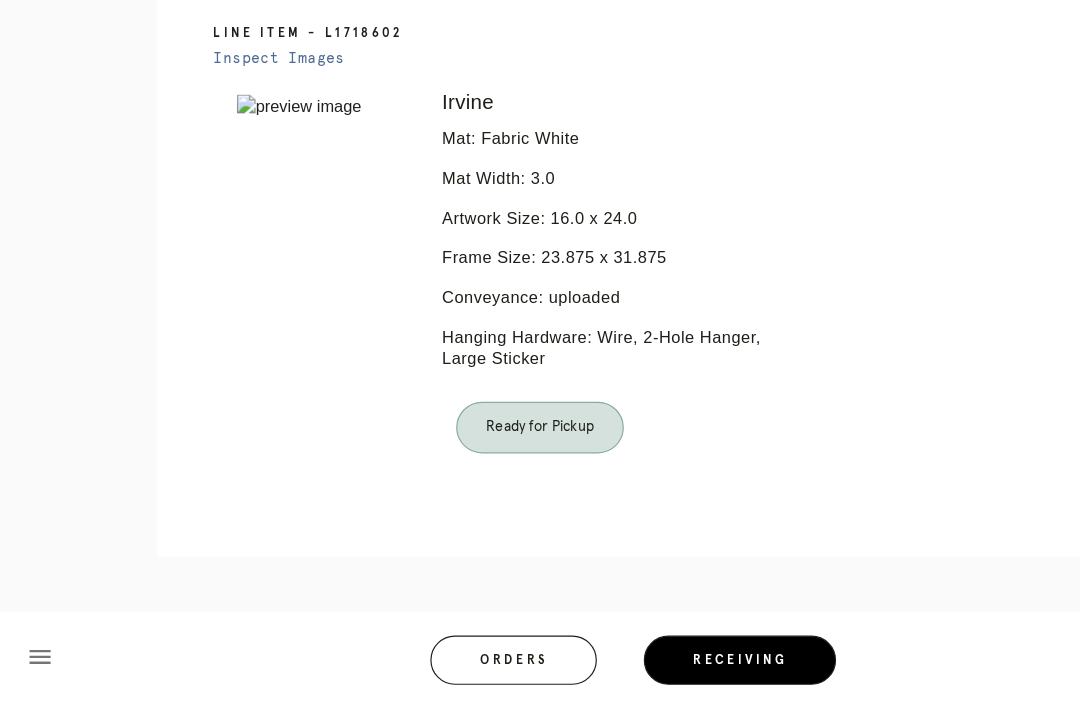 click on "Orders" at bounding box center (438, 667) 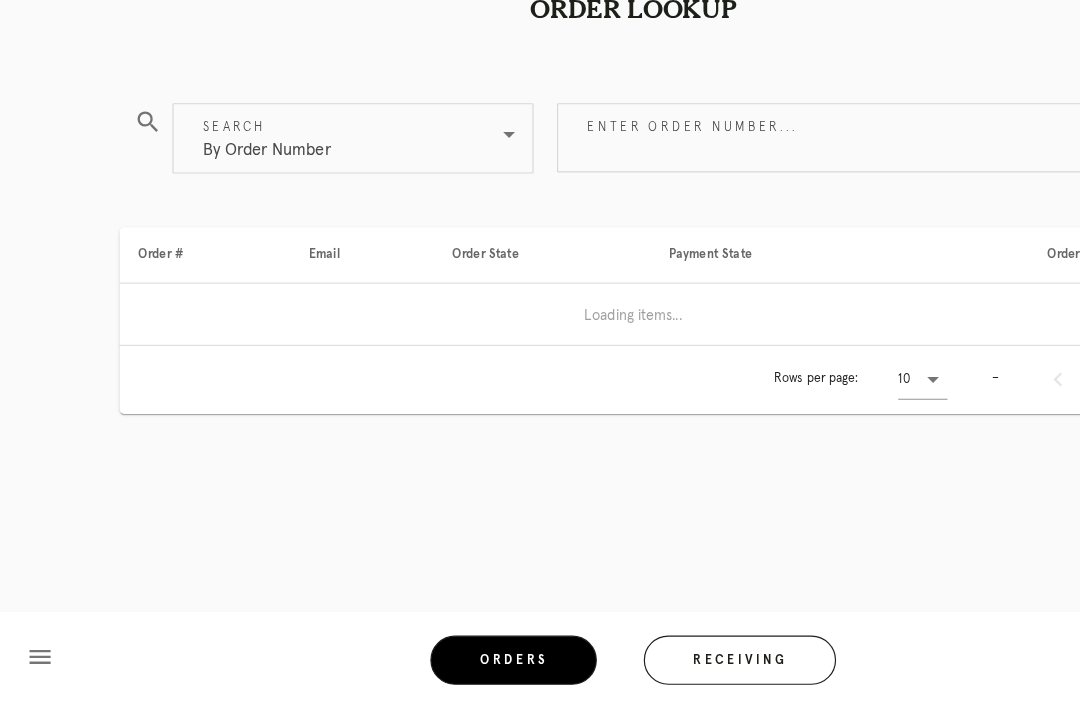 click on "Receiving" at bounding box center [631, 667] 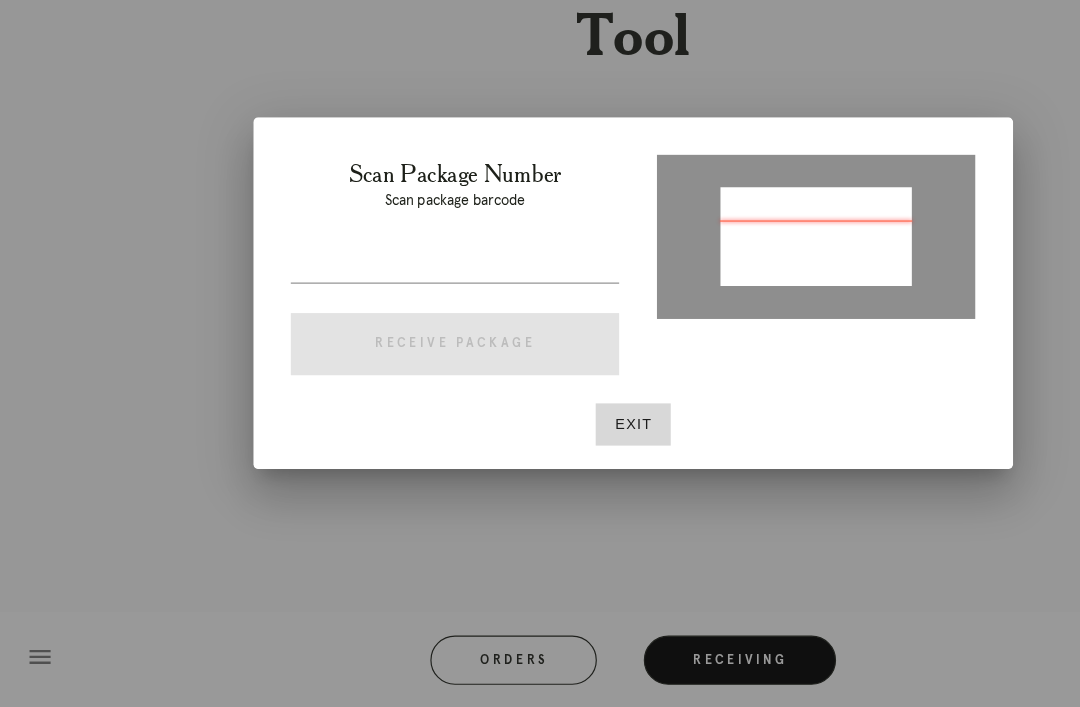 type on "P639968749697202" 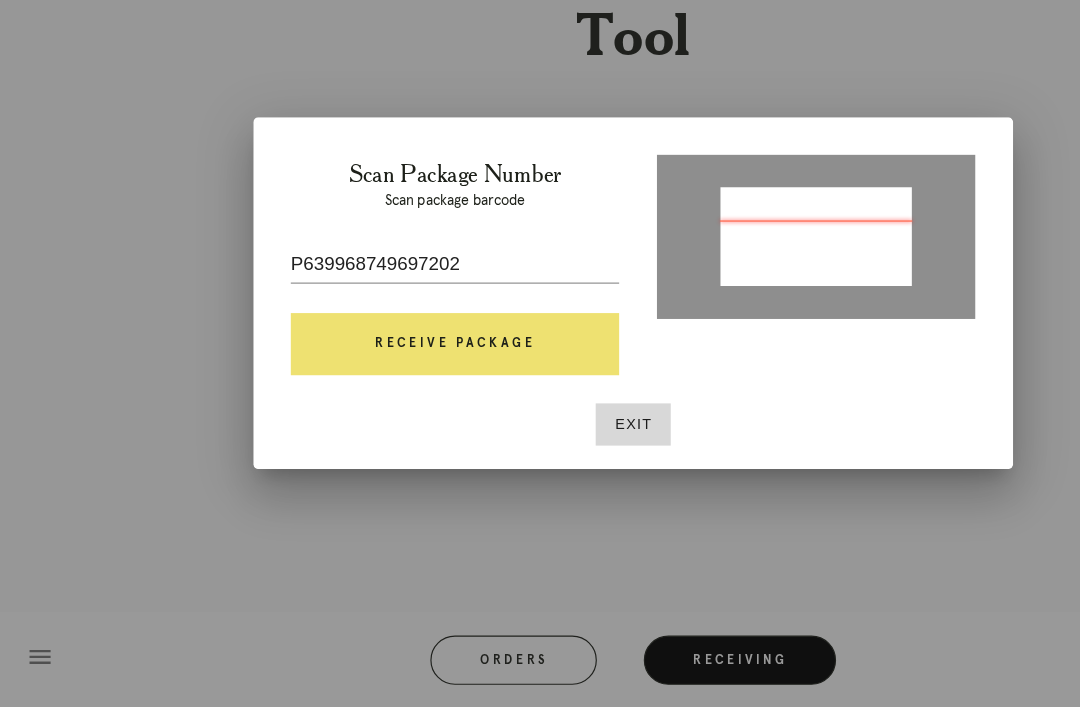 click on "Receive Package" at bounding box center [388, 398] 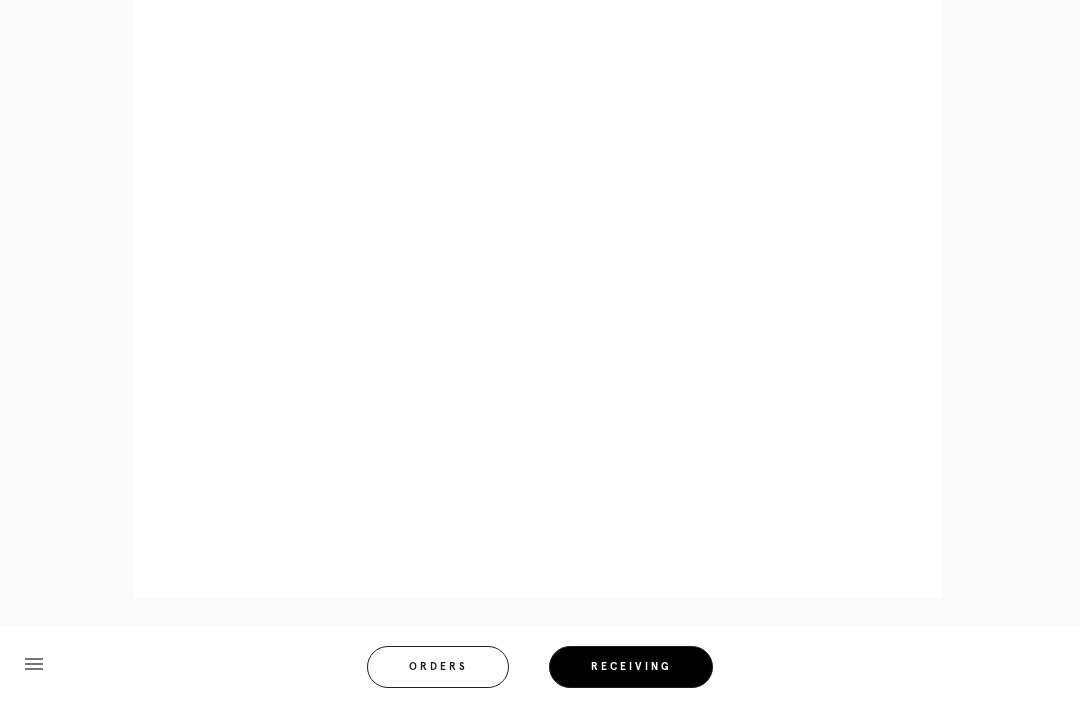 scroll, scrollTop: 974, scrollLeft: 0, axis: vertical 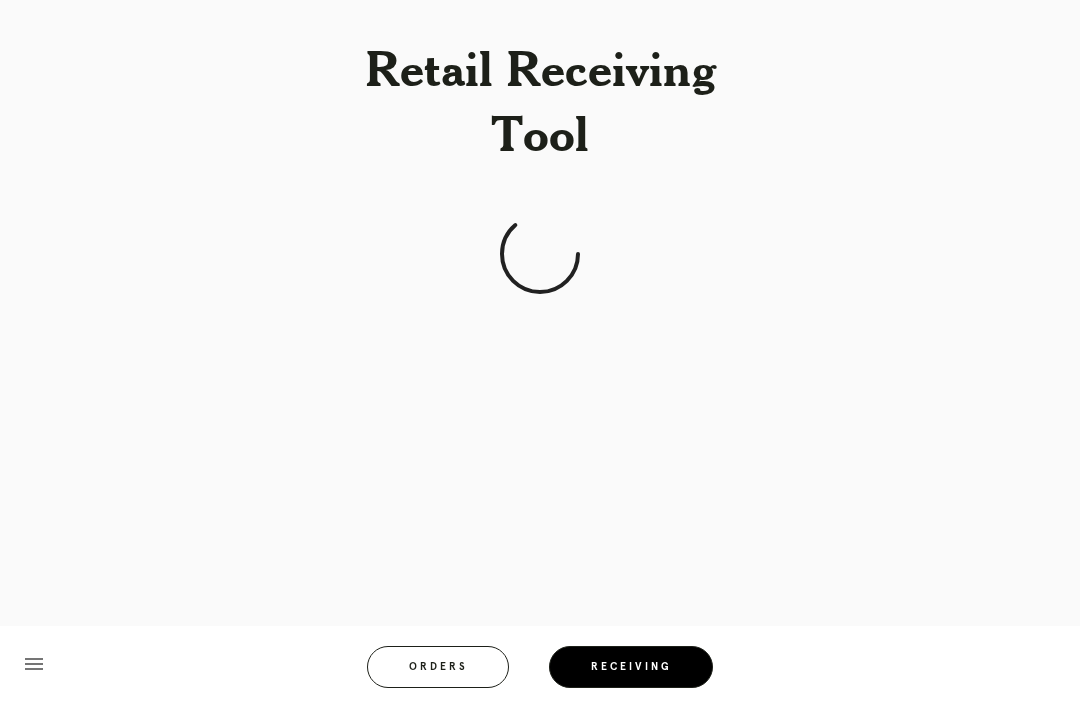 click on "Orders" at bounding box center (438, 667) 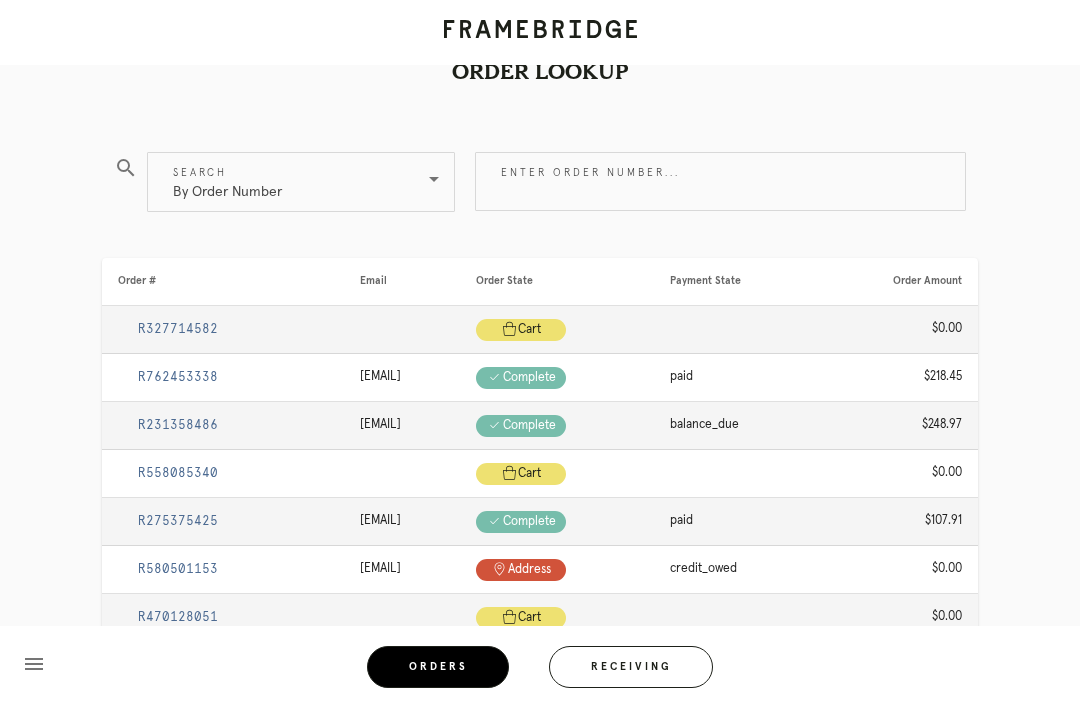 click on "Receiving" at bounding box center [631, 667] 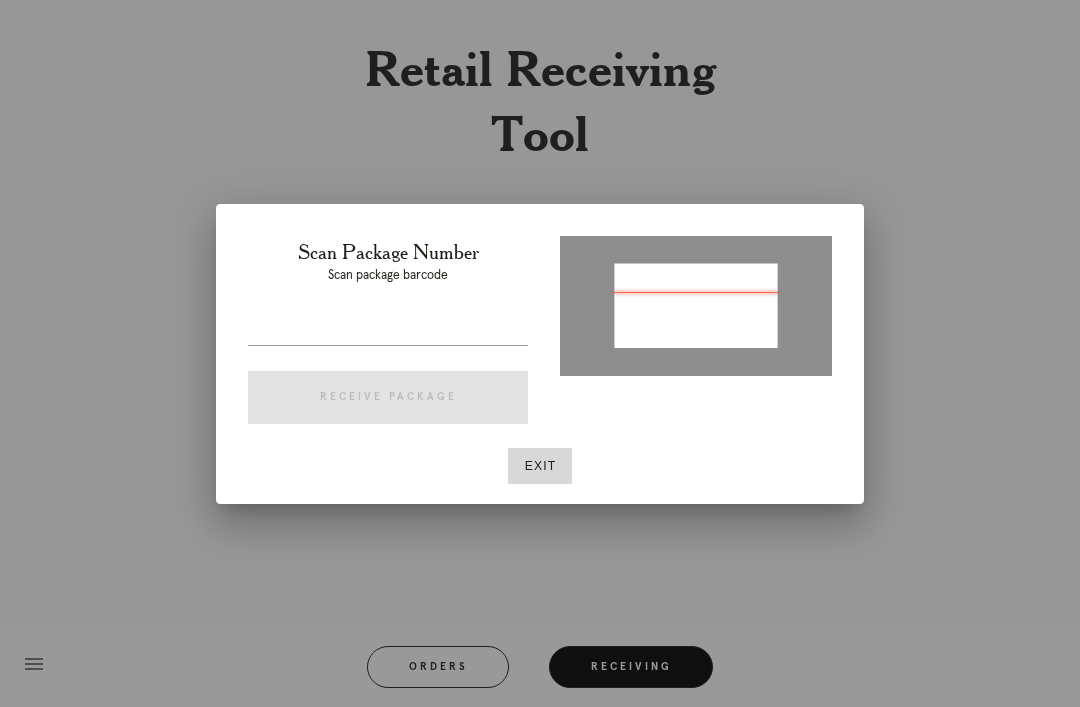 type on "P977084435982504" 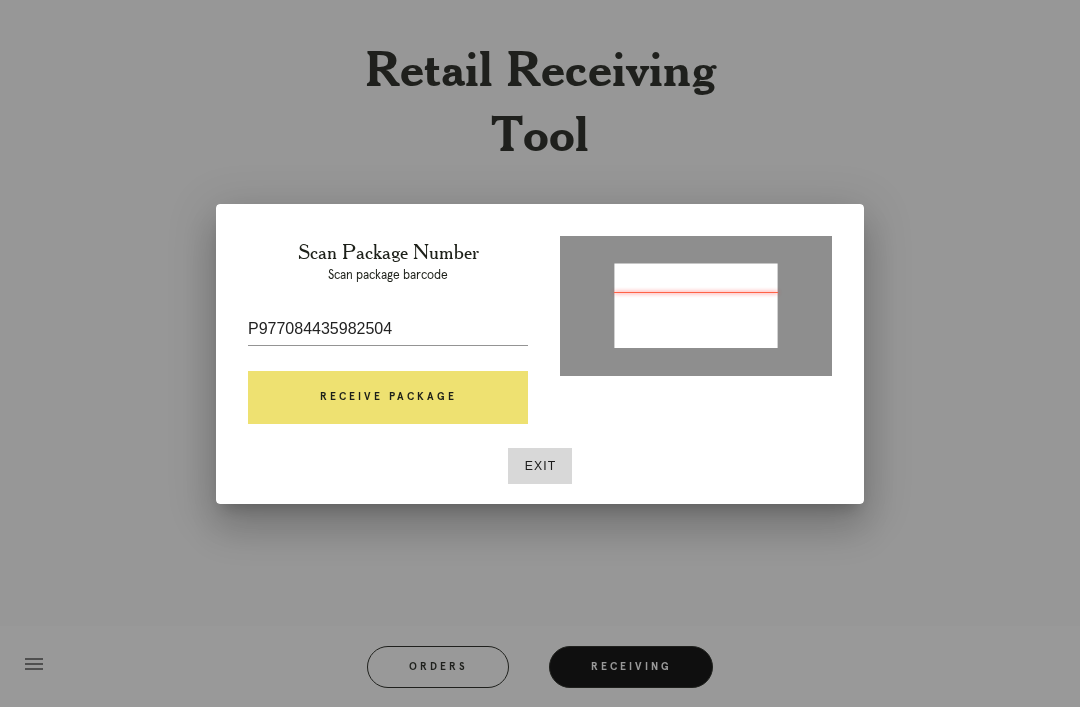 click on "Receive Package" at bounding box center [388, 398] 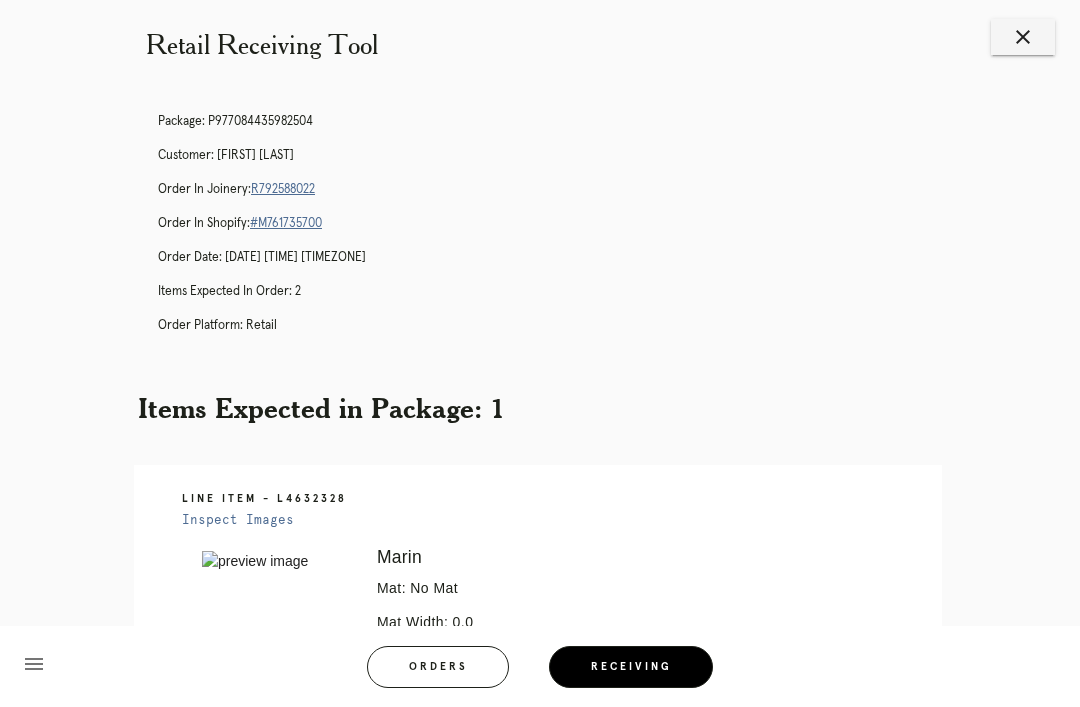 scroll, scrollTop: 21, scrollLeft: 0, axis: vertical 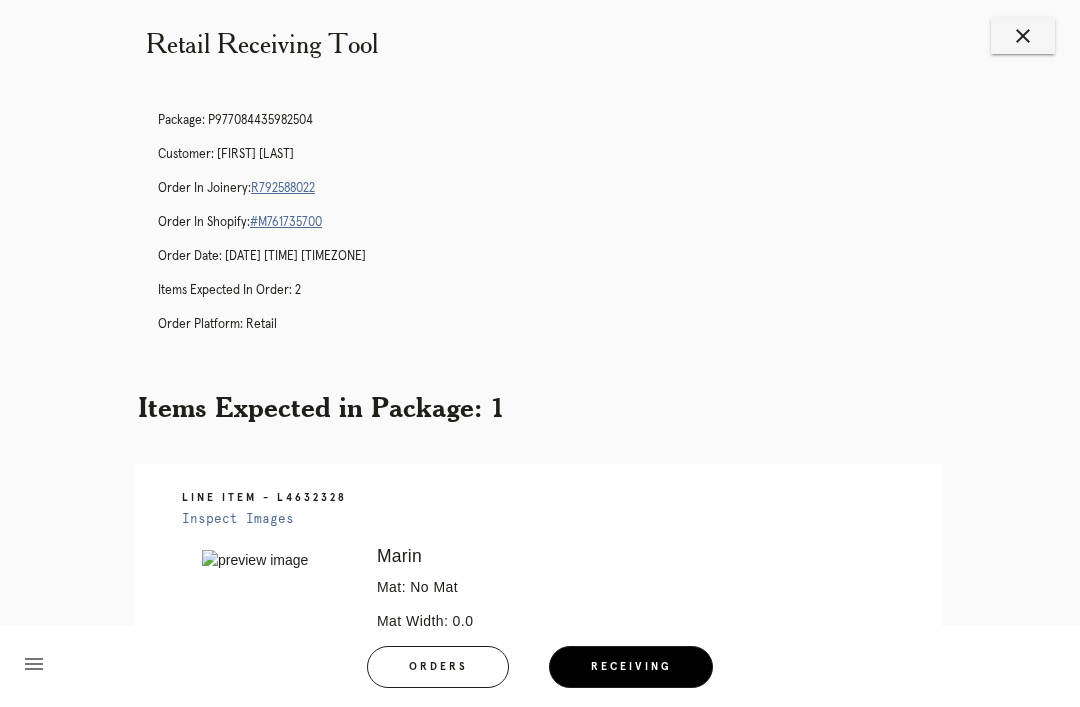 click on "R792588022" at bounding box center (283, 188) 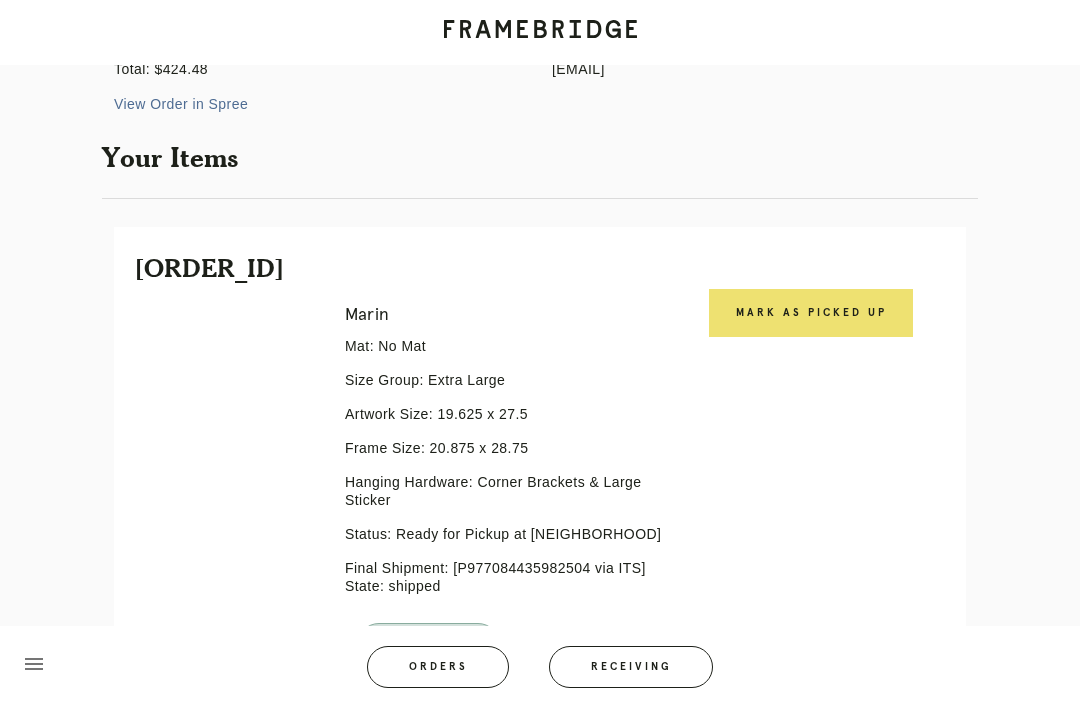 scroll, scrollTop: 296, scrollLeft: 0, axis: vertical 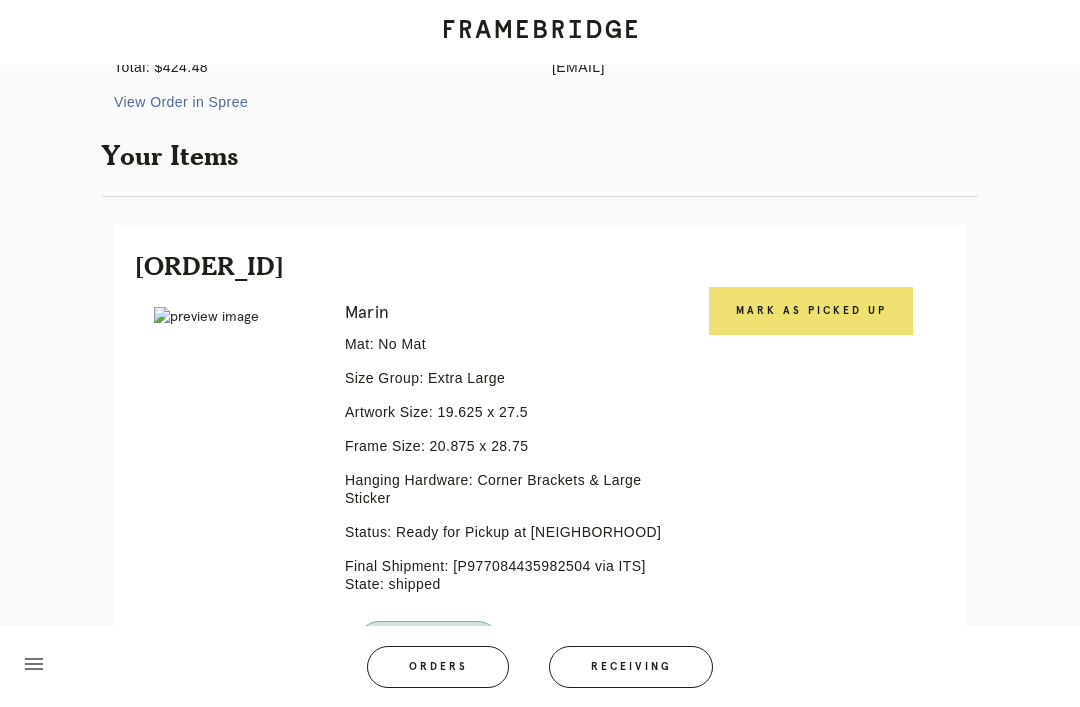 click on "Mark as Picked Up" at bounding box center [811, 311] 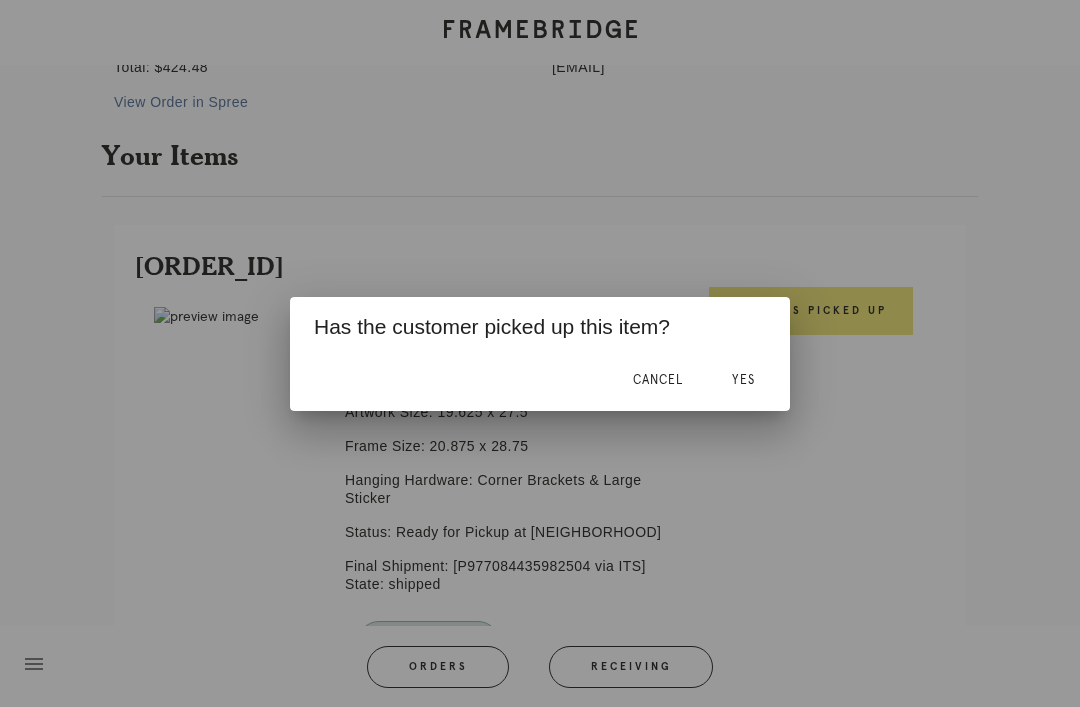 click on "Yes" at bounding box center (743, 380) 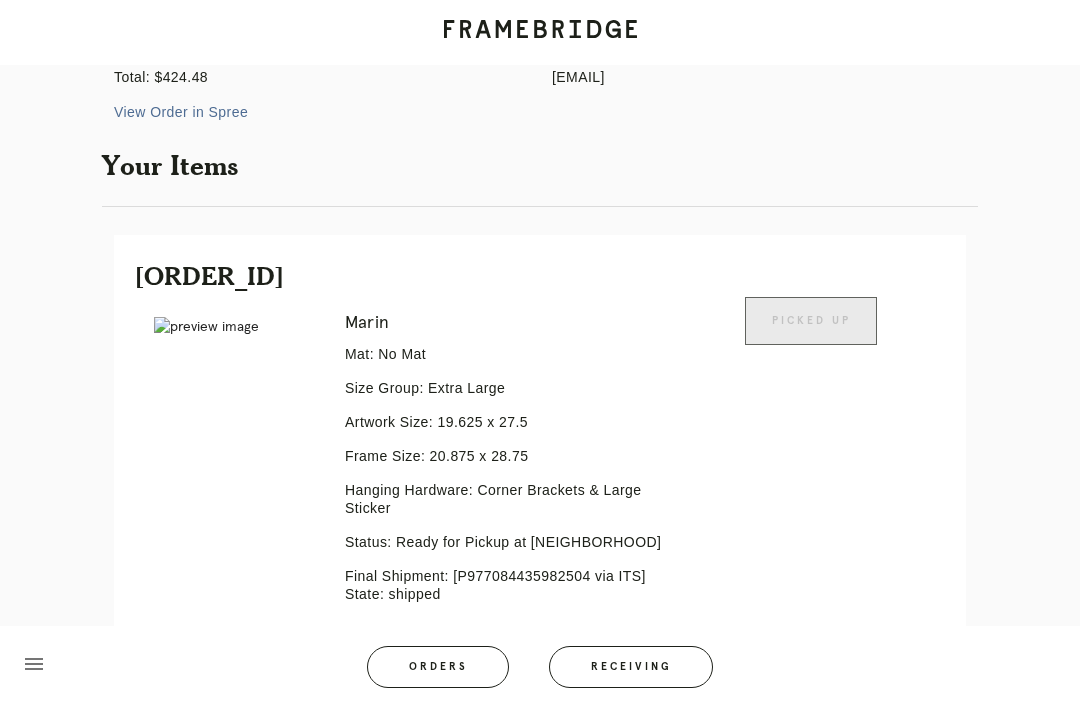 scroll, scrollTop: 0, scrollLeft: 0, axis: both 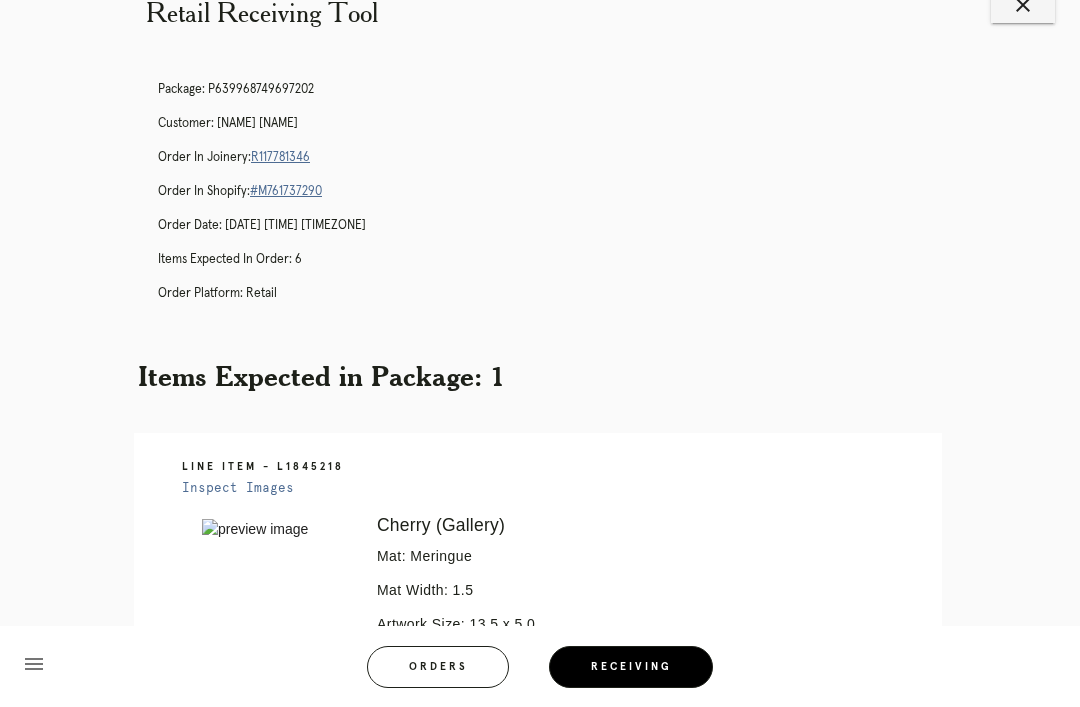 click on "R117781346" at bounding box center (280, 157) 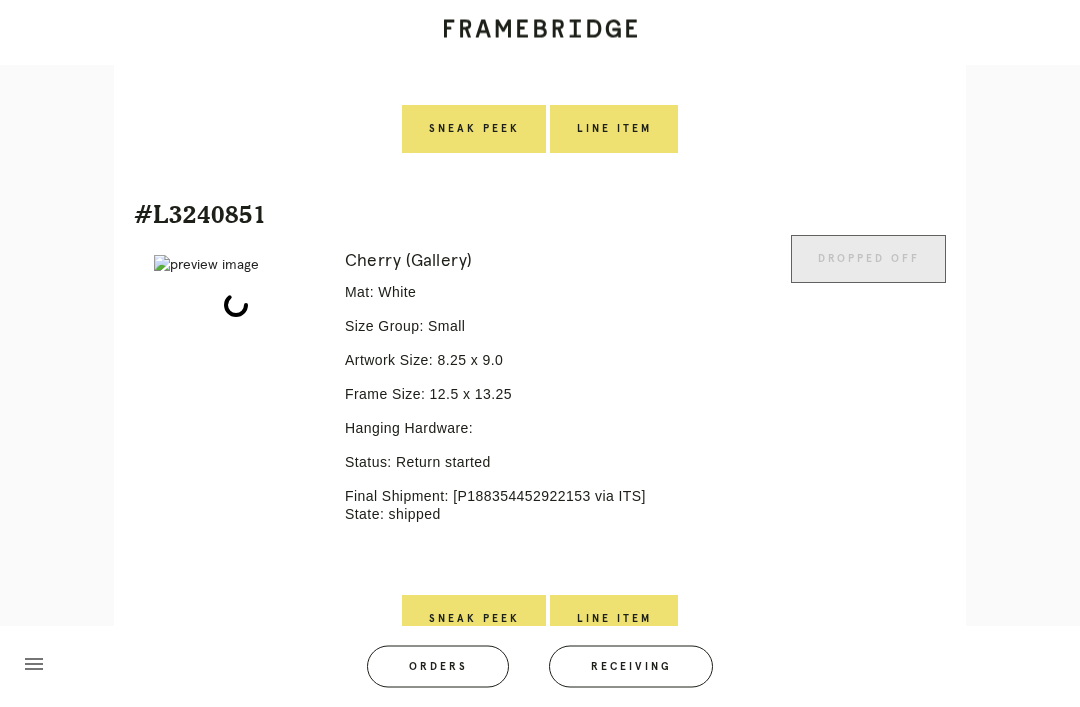 scroll, scrollTop: 3532, scrollLeft: 0, axis: vertical 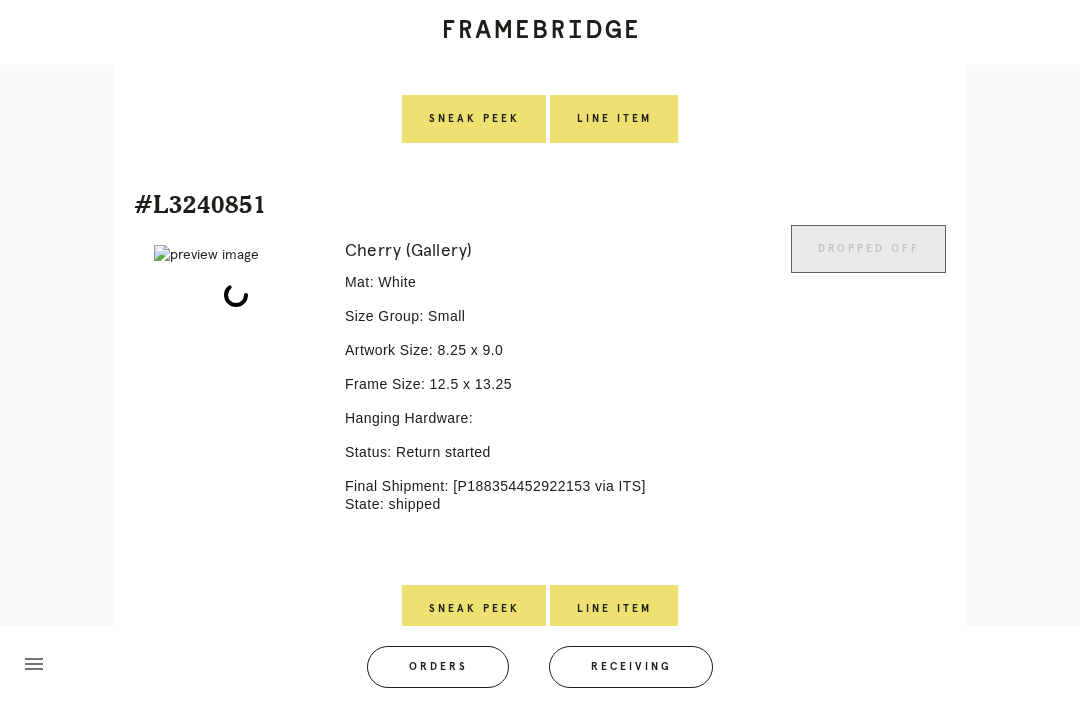 click on "Orders" at bounding box center (438, 667) 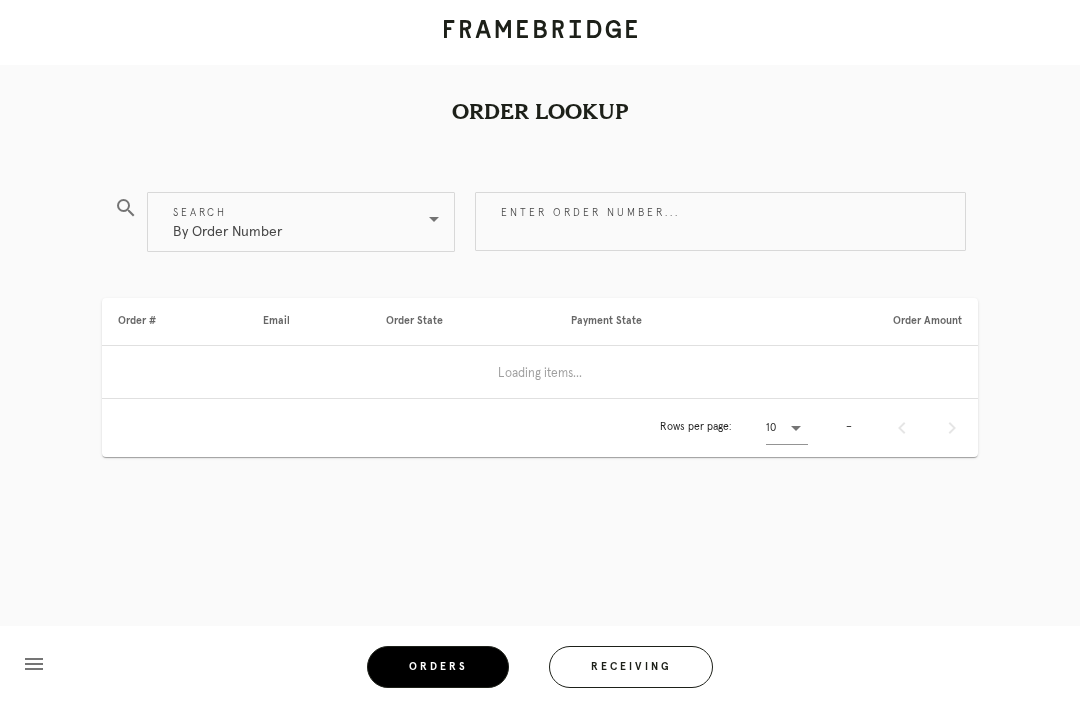 scroll, scrollTop: 0, scrollLeft: 0, axis: both 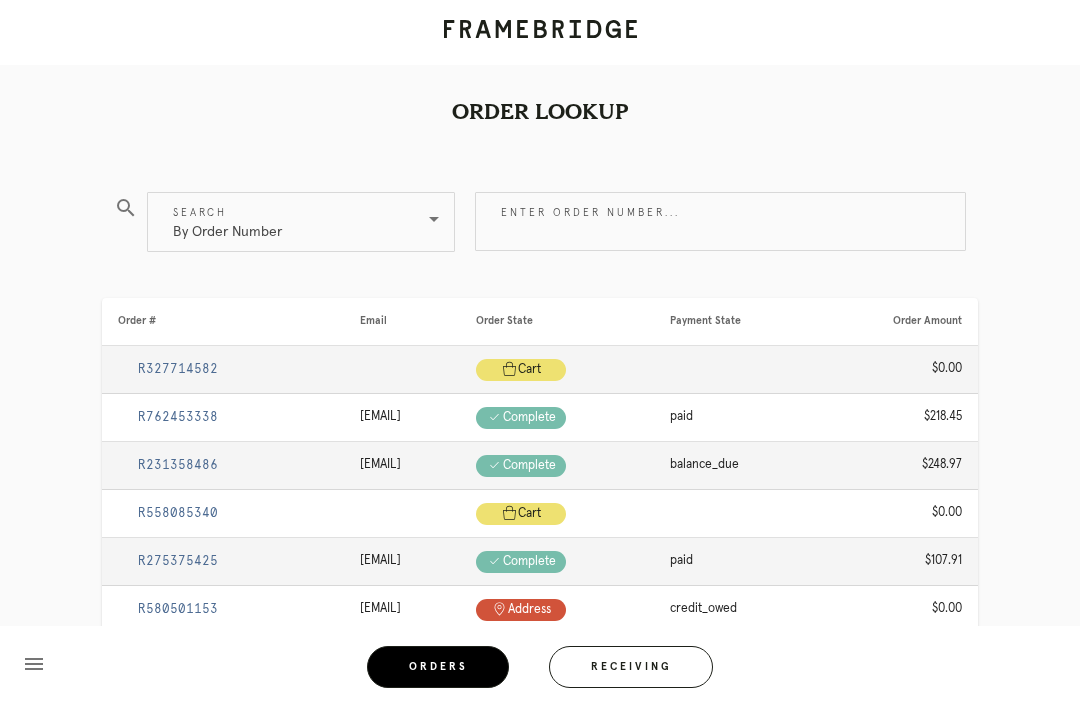 click on "Enter order number..." at bounding box center [720, 221] 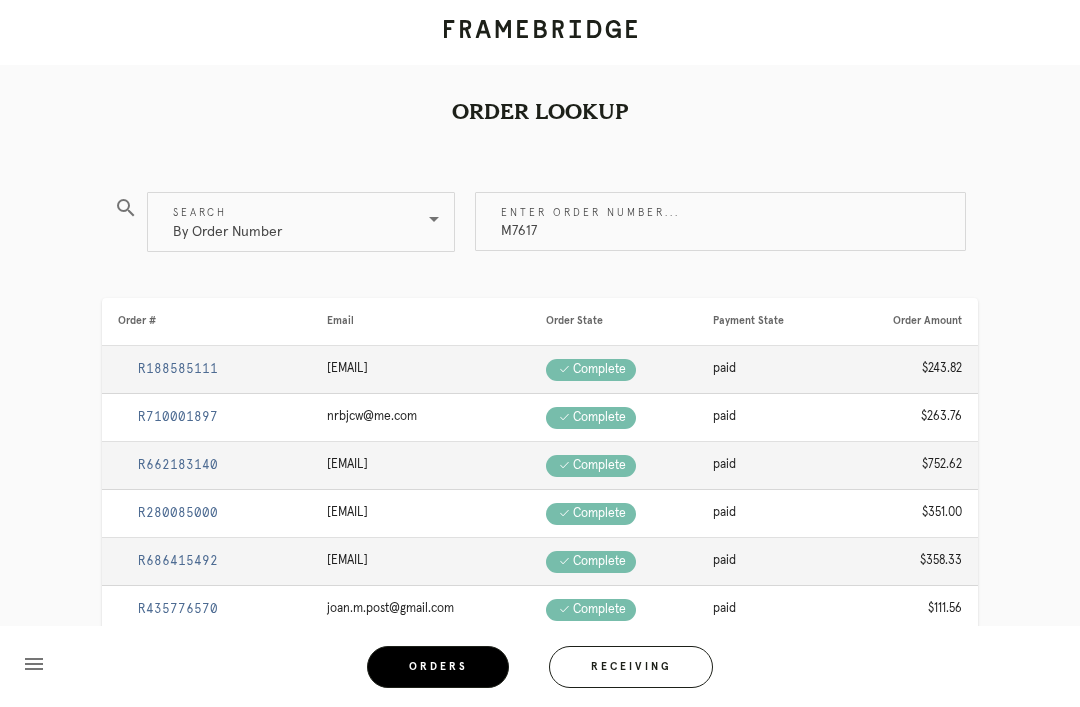 type on "M7617" 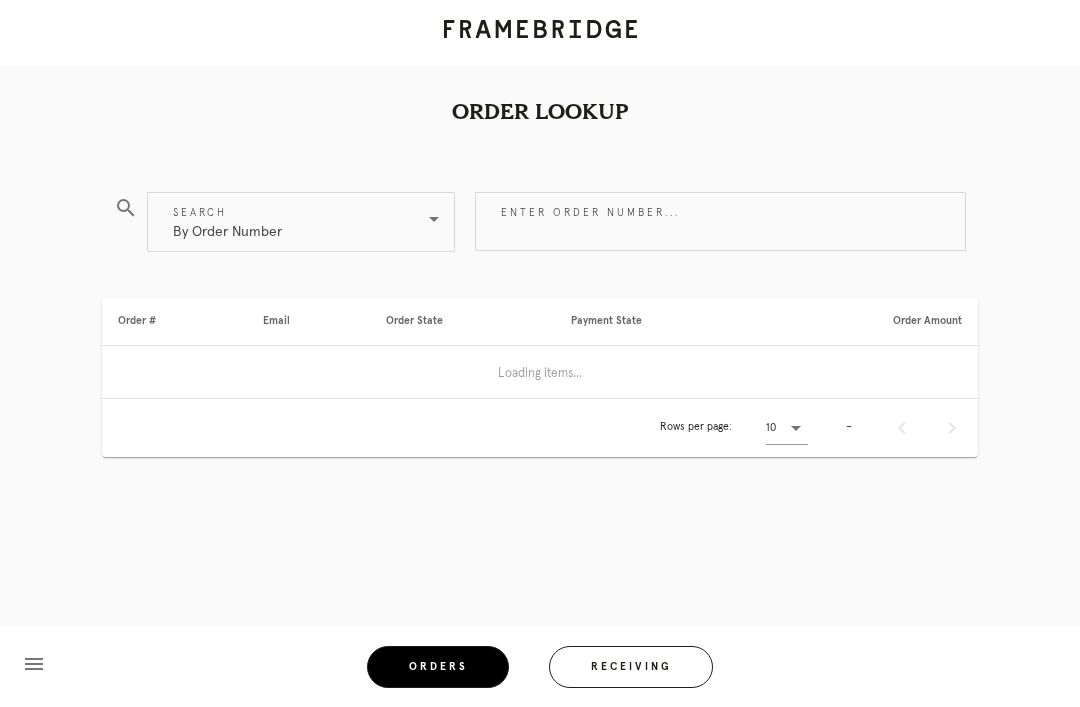 scroll, scrollTop: 64, scrollLeft: 0, axis: vertical 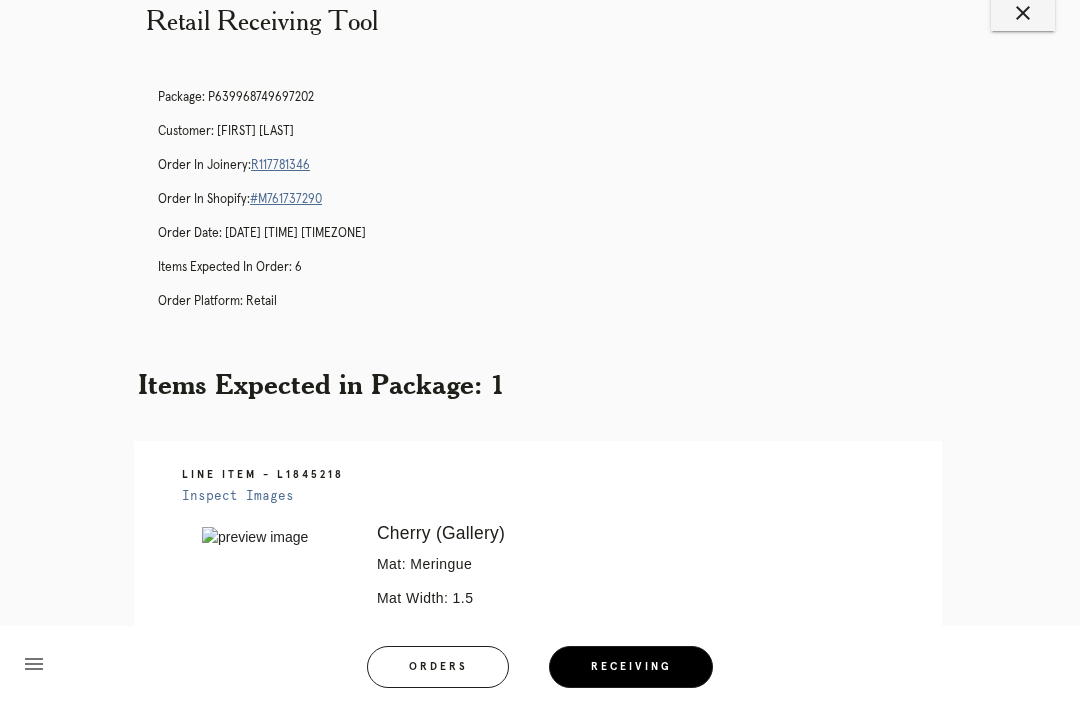 click on "R117781346" at bounding box center (280, 165) 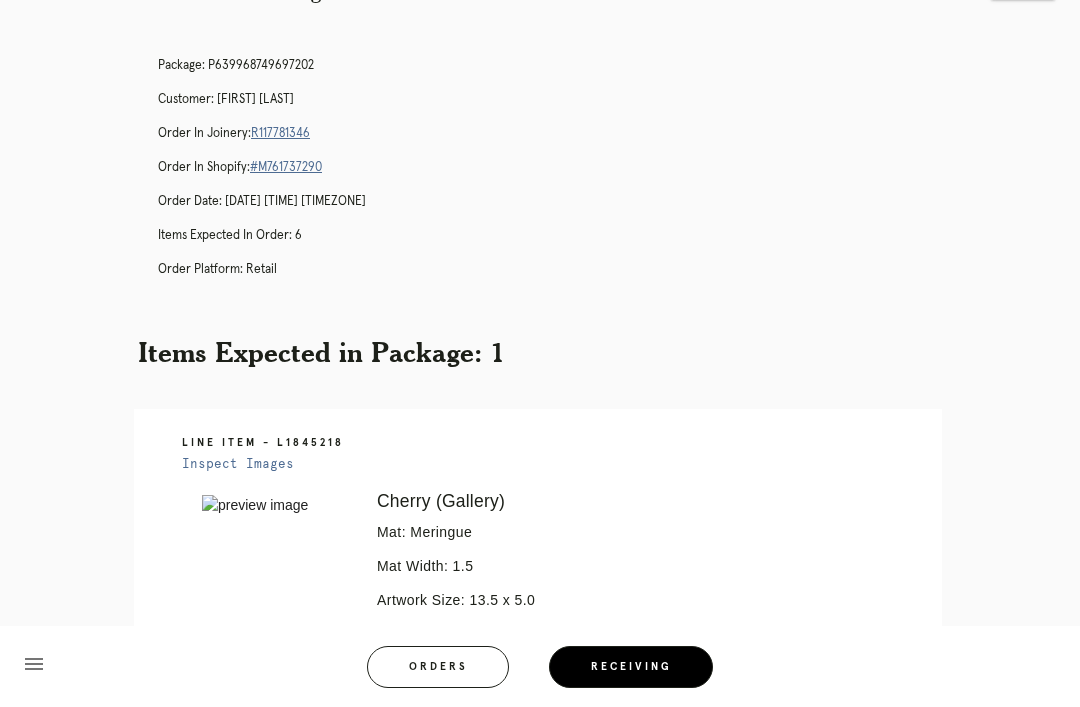 scroll, scrollTop: 44, scrollLeft: 0, axis: vertical 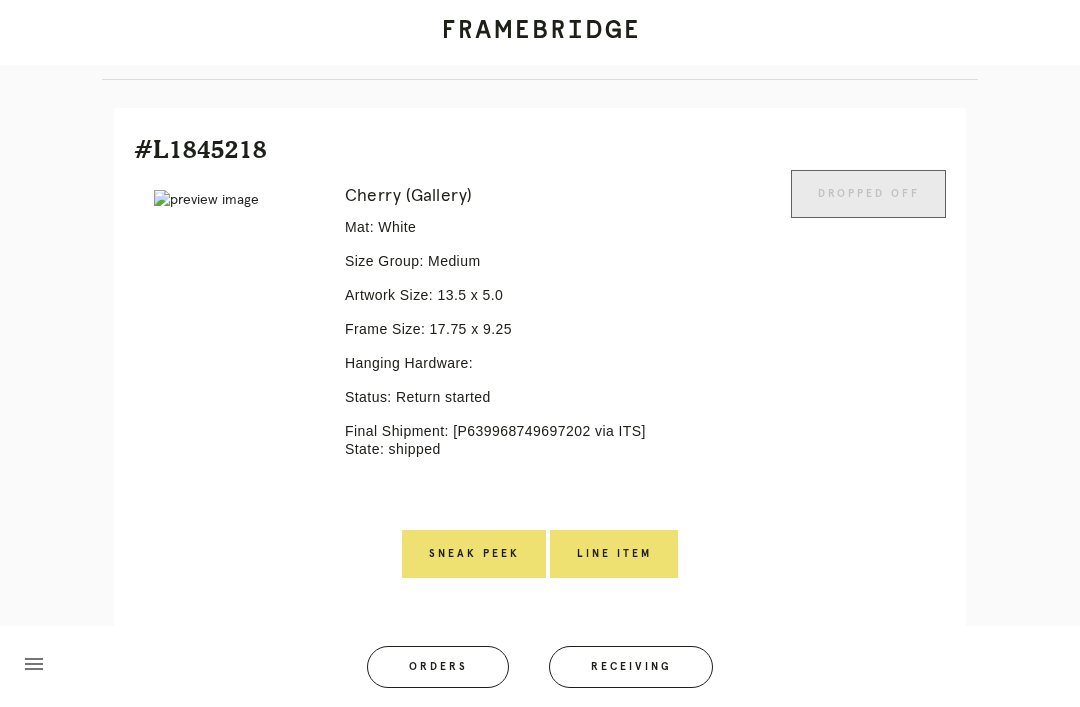 click on "Line Item" at bounding box center (614, 554) 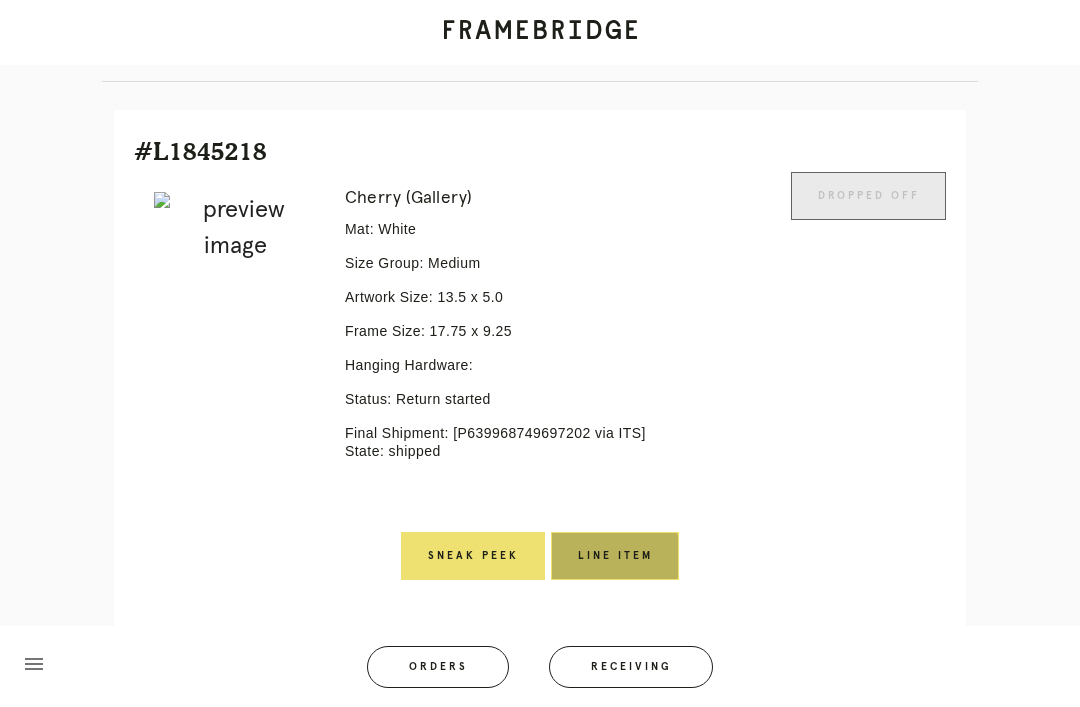 scroll, scrollTop: 0, scrollLeft: 0, axis: both 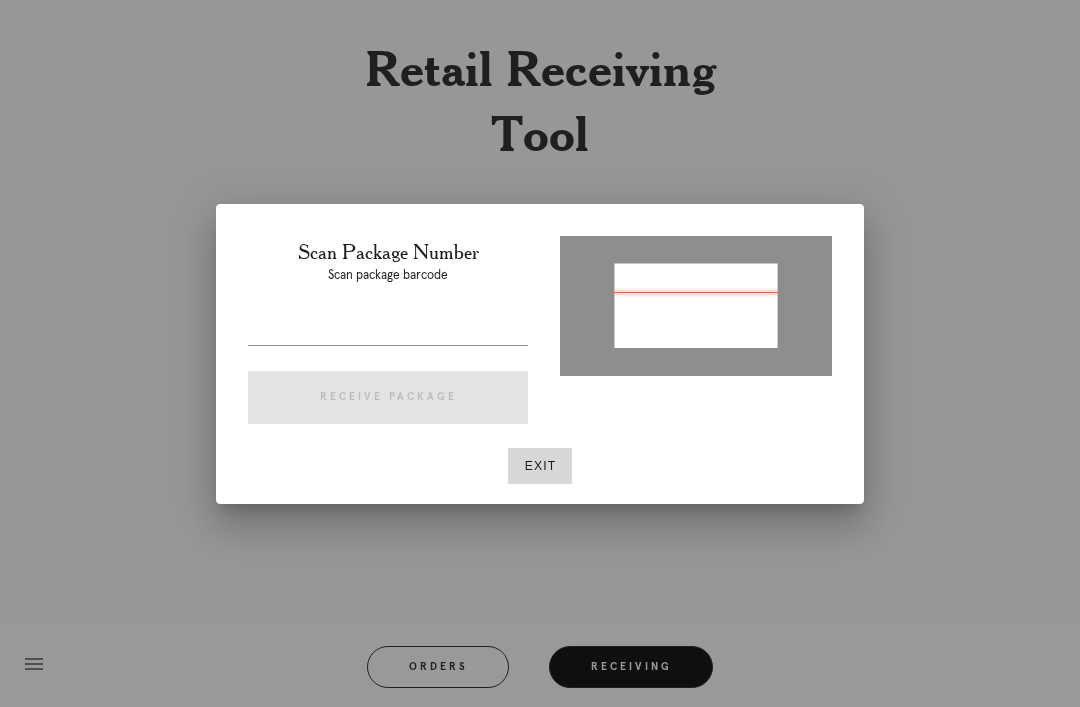 type on "P414630053229695" 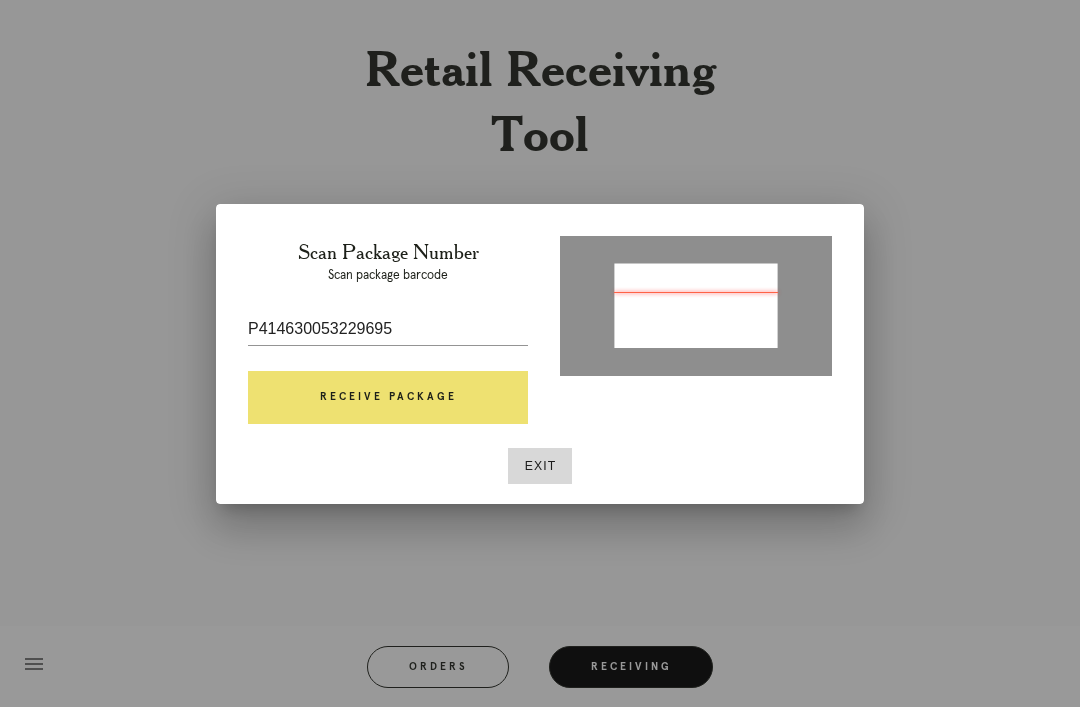 click on "Receive Package" at bounding box center (388, 398) 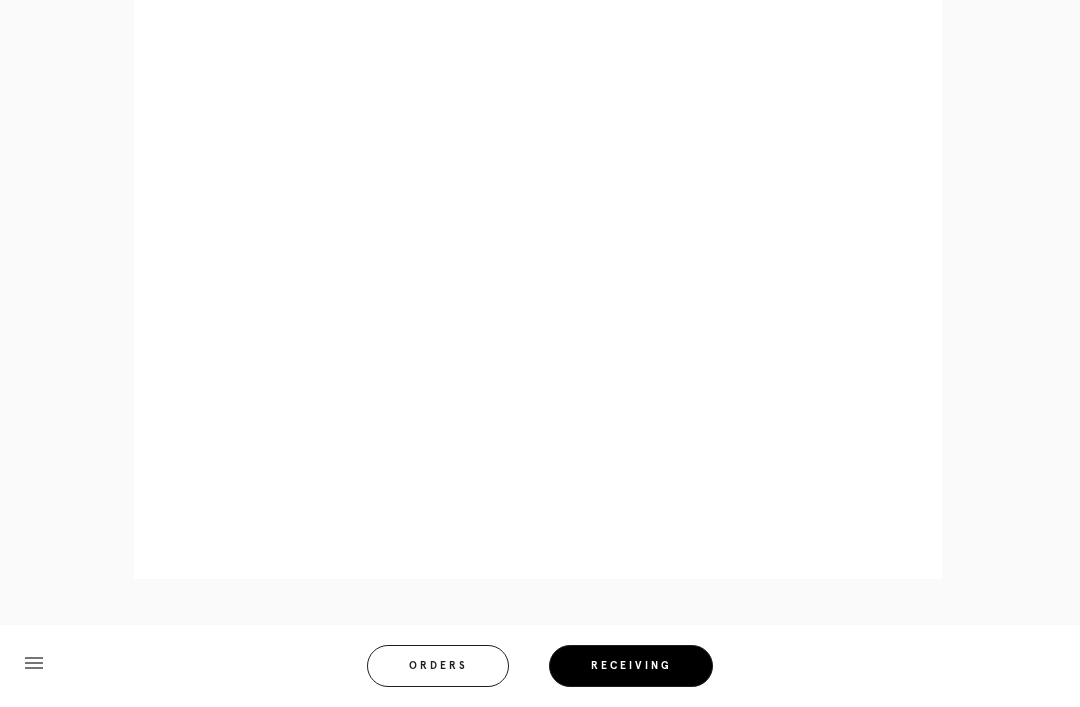 scroll, scrollTop: 992, scrollLeft: 0, axis: vertical 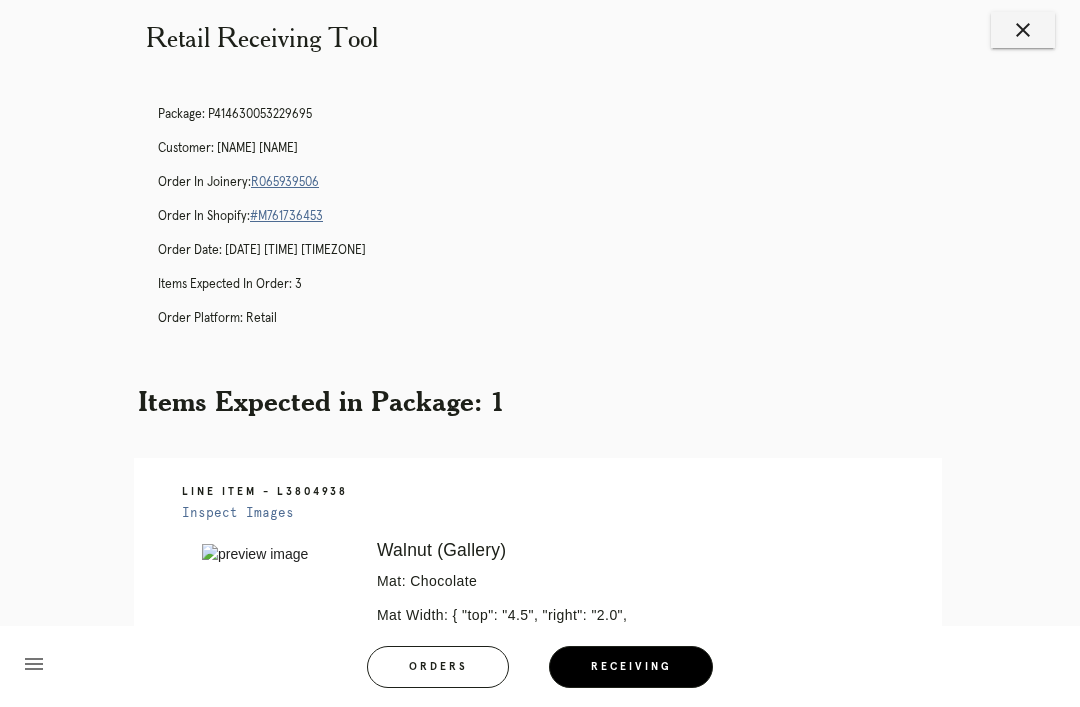 click on "R065939506" at bounding box center [285, 182] 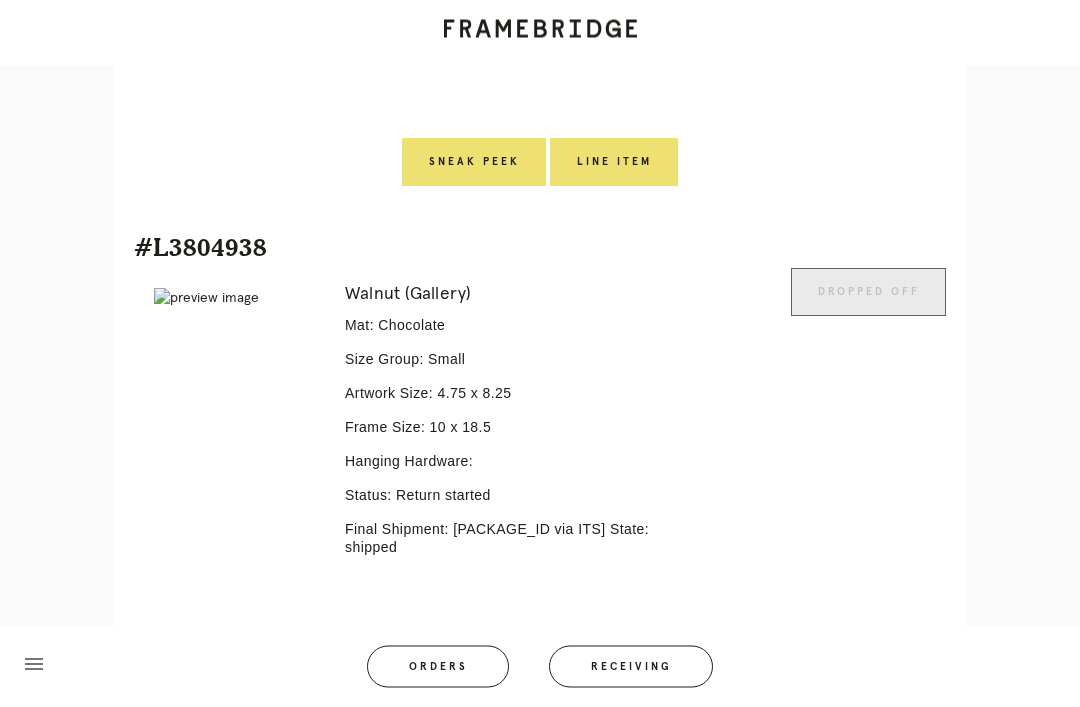 scroll, scrollTop: 1375, scrollLeft: 0, axis: vertical 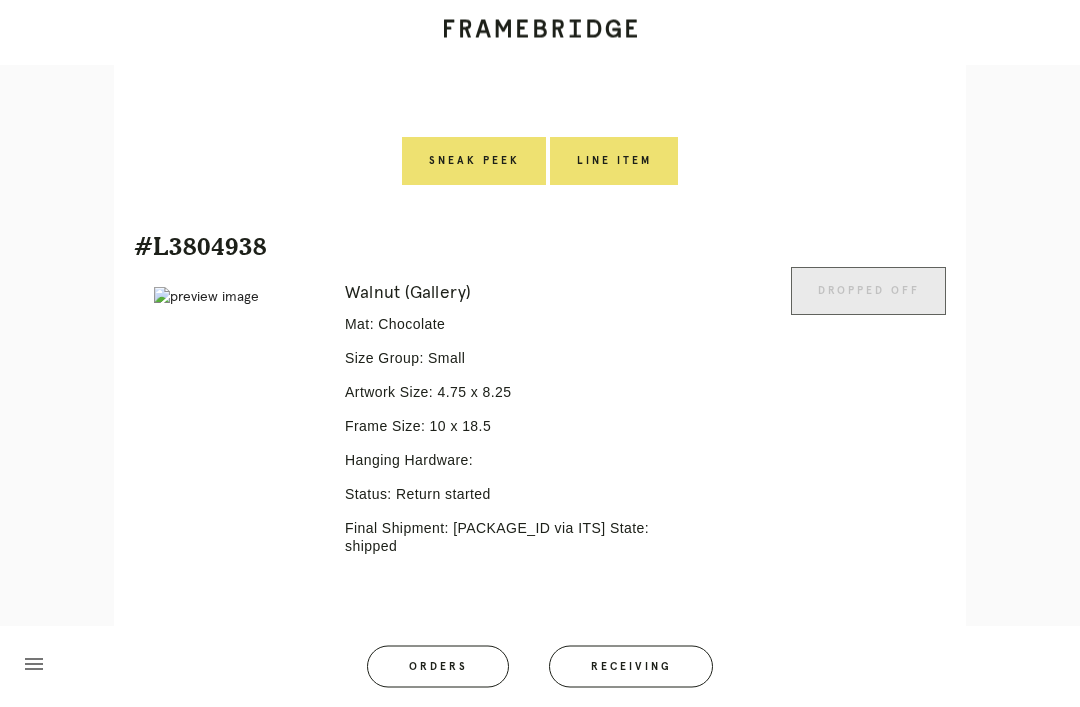 click on "Line Item" at bounding box center (614, 652) 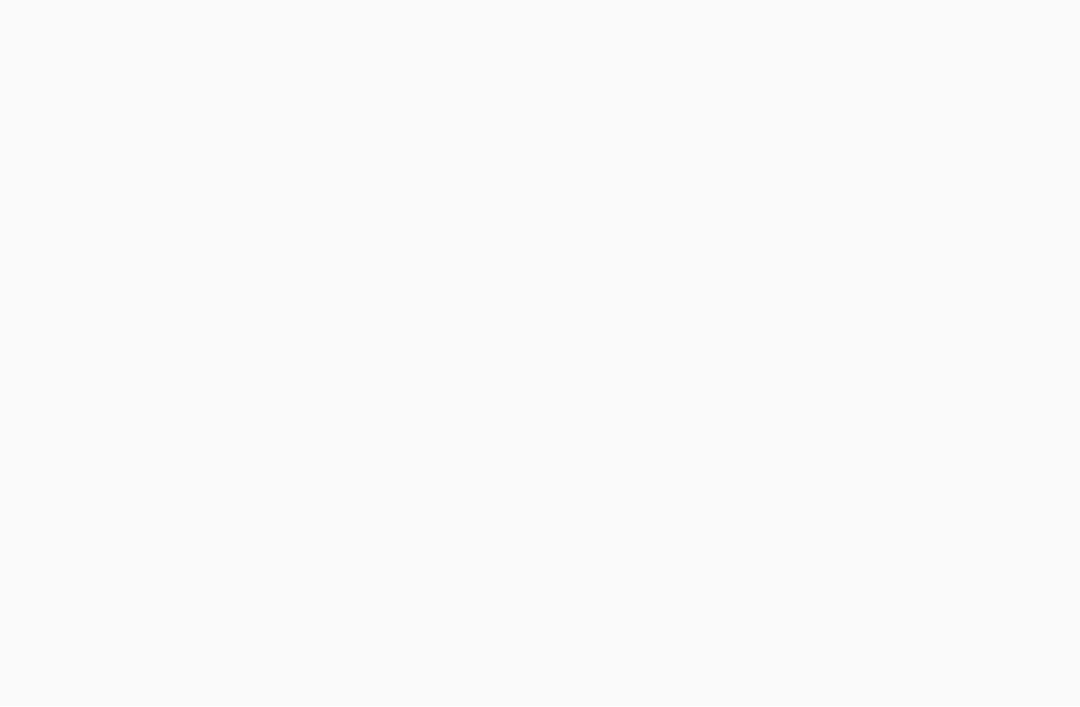 scroll, scrollTop: 0, scrollLeft: 0, axis: both 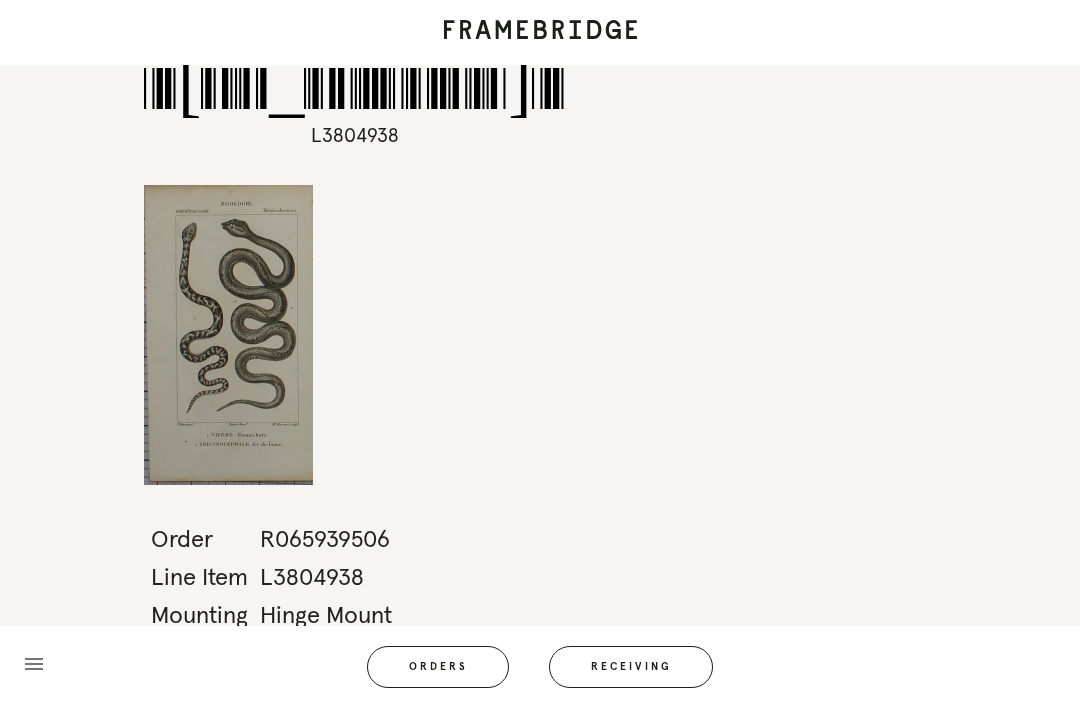 click on "Orders" at bounding box center [438, 667] 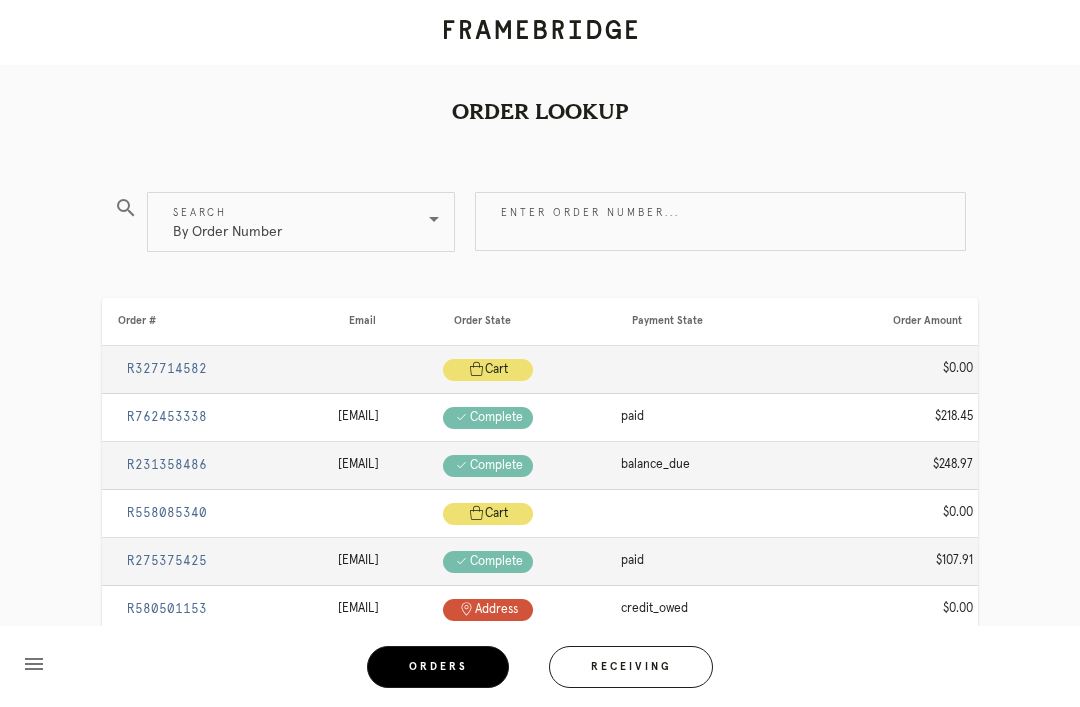 click on "Receiving" at bounding box center [631, 667] 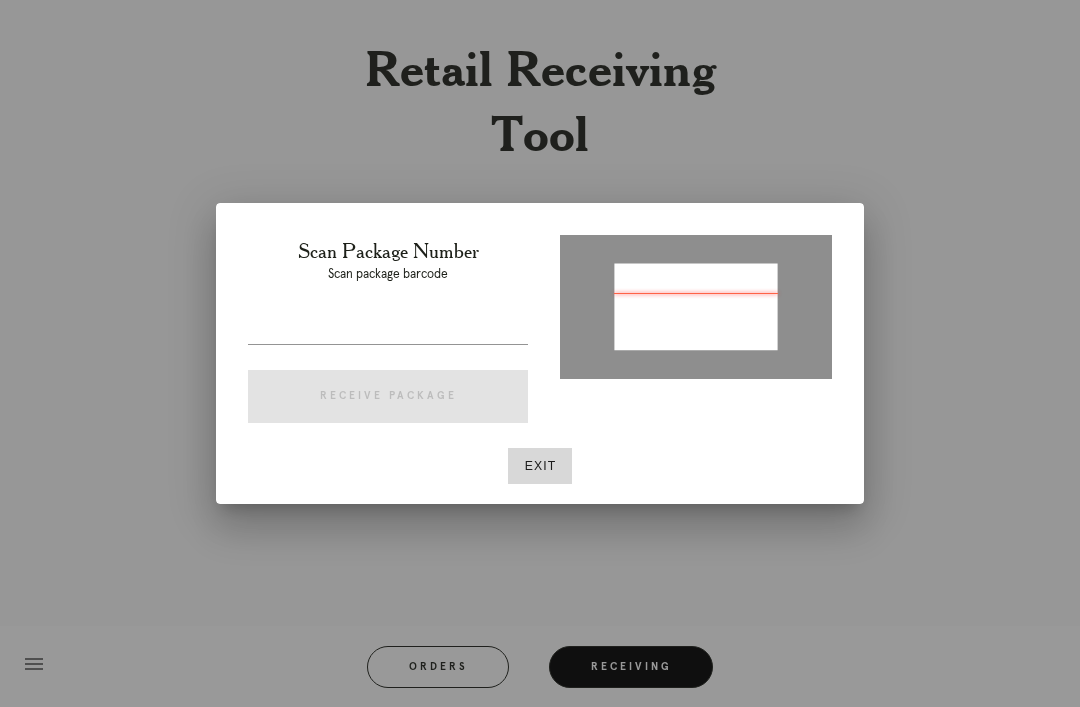 type on "[PACKAGE_ID]" 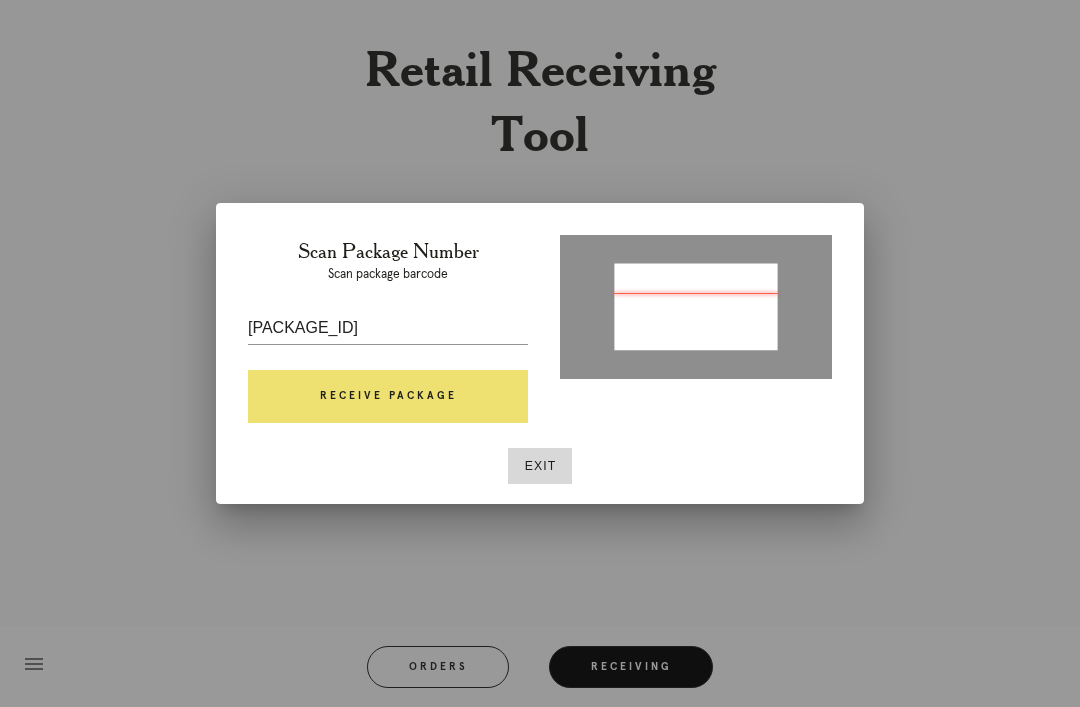 click on "Receive Package" at bounding box center (388, 397) 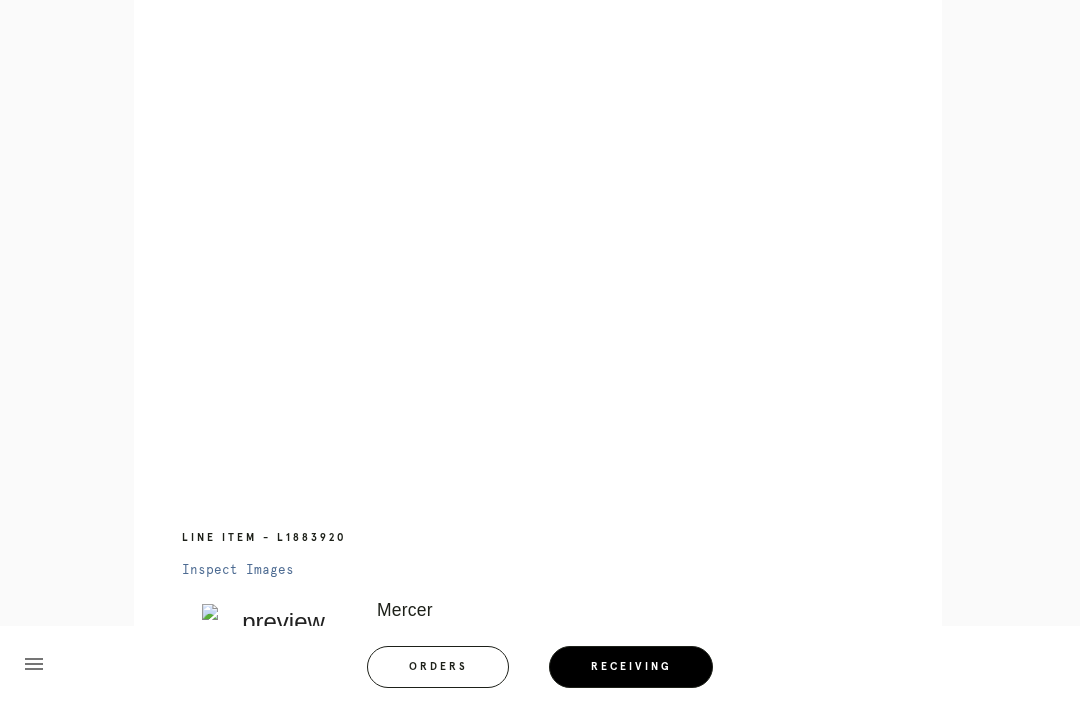scroll, scrollTop: 1174, scrollLeft: 0, axis: vertical 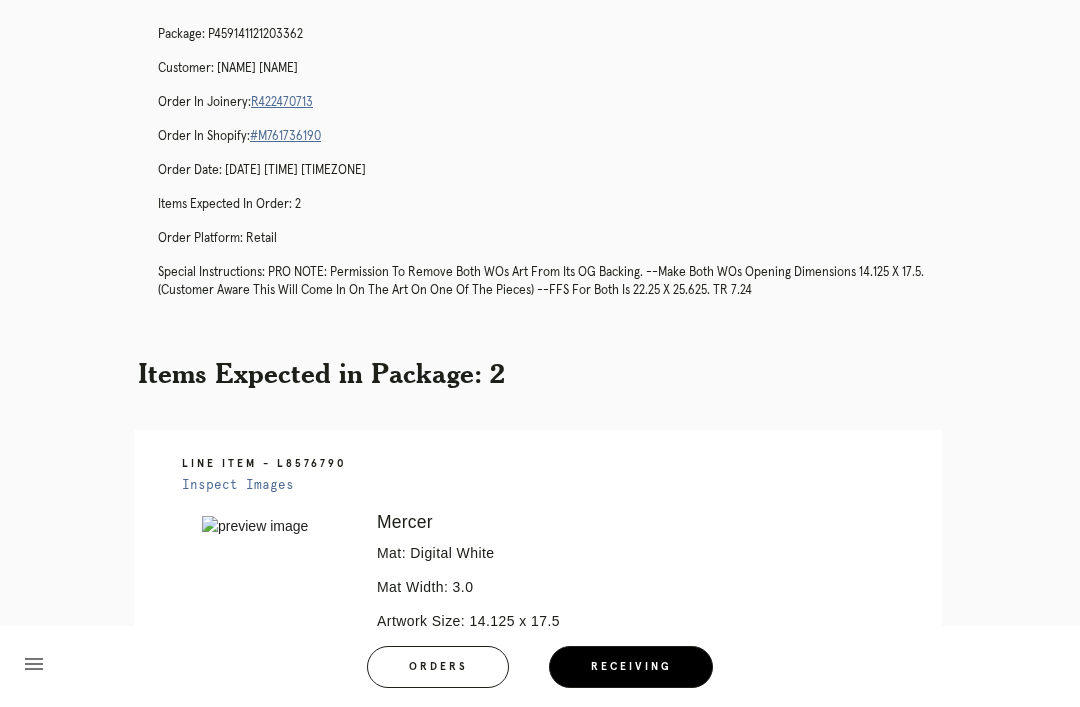 click on "R422470713" at bounding box center (282, 102) 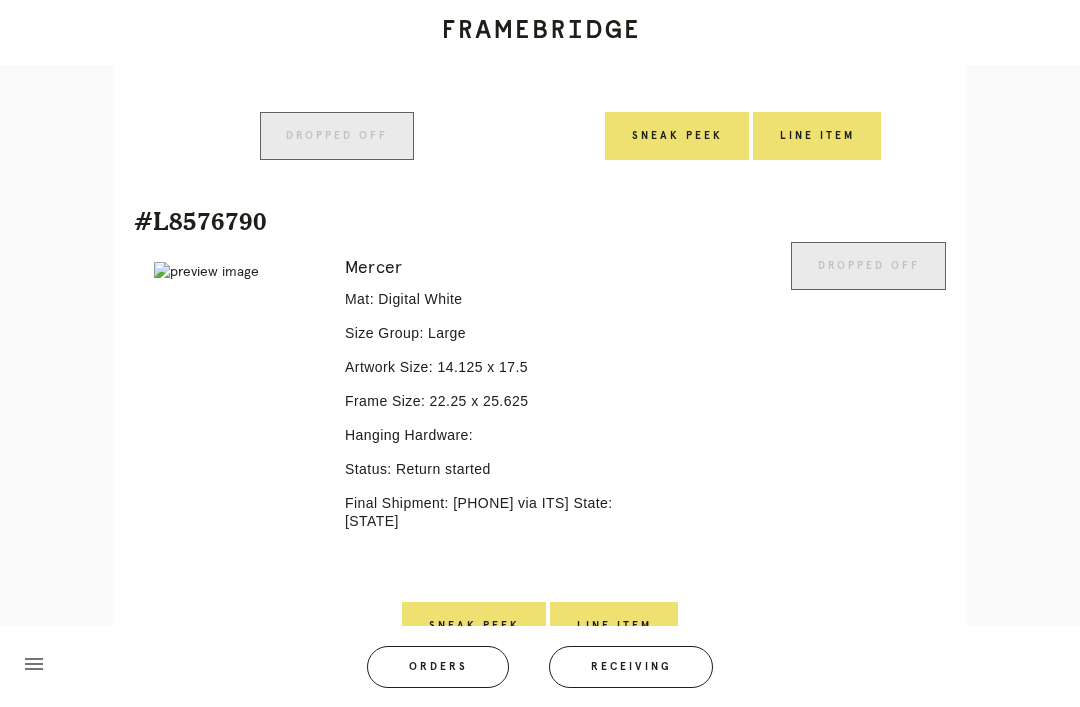 scroll, scrollTop: 1031, scrollLeft: 0, axis: vertical 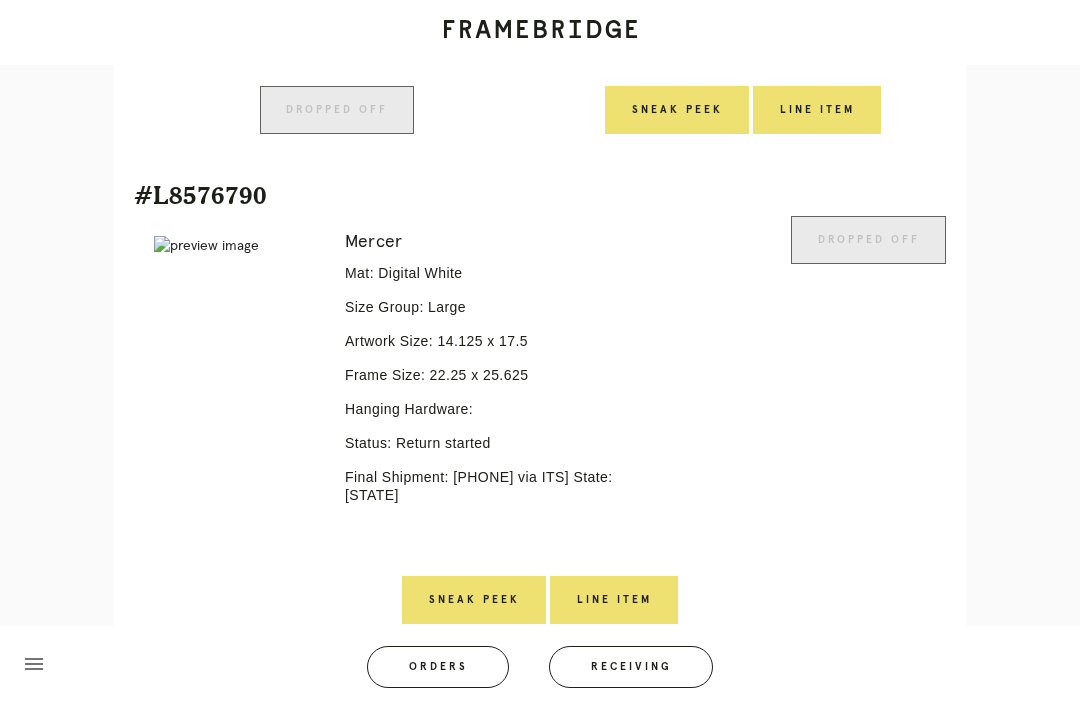 click on "Line Item" at bounding box center [614, 600] 